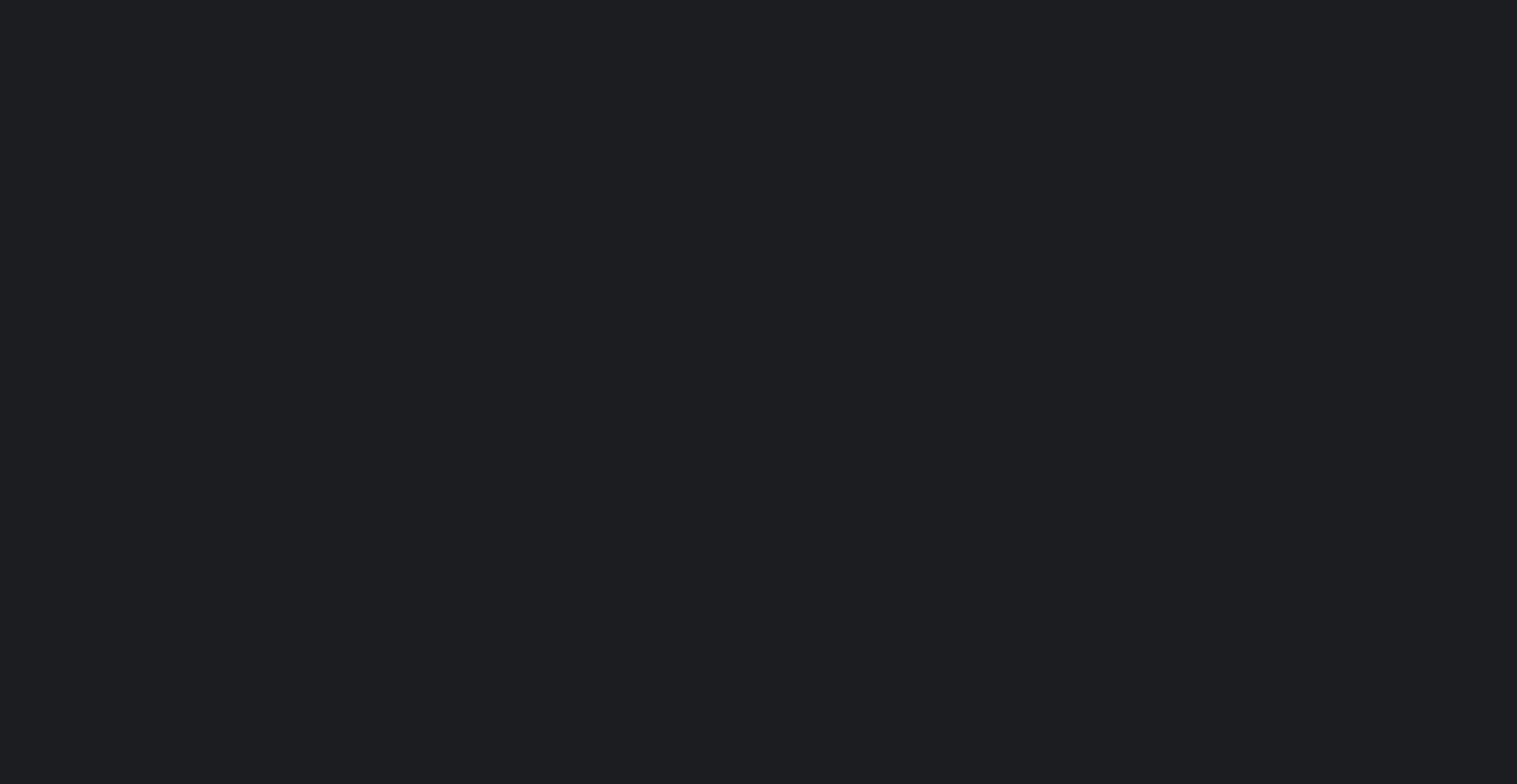 scroll, scrollTop: 0, scrollLeft: 0, axis: both 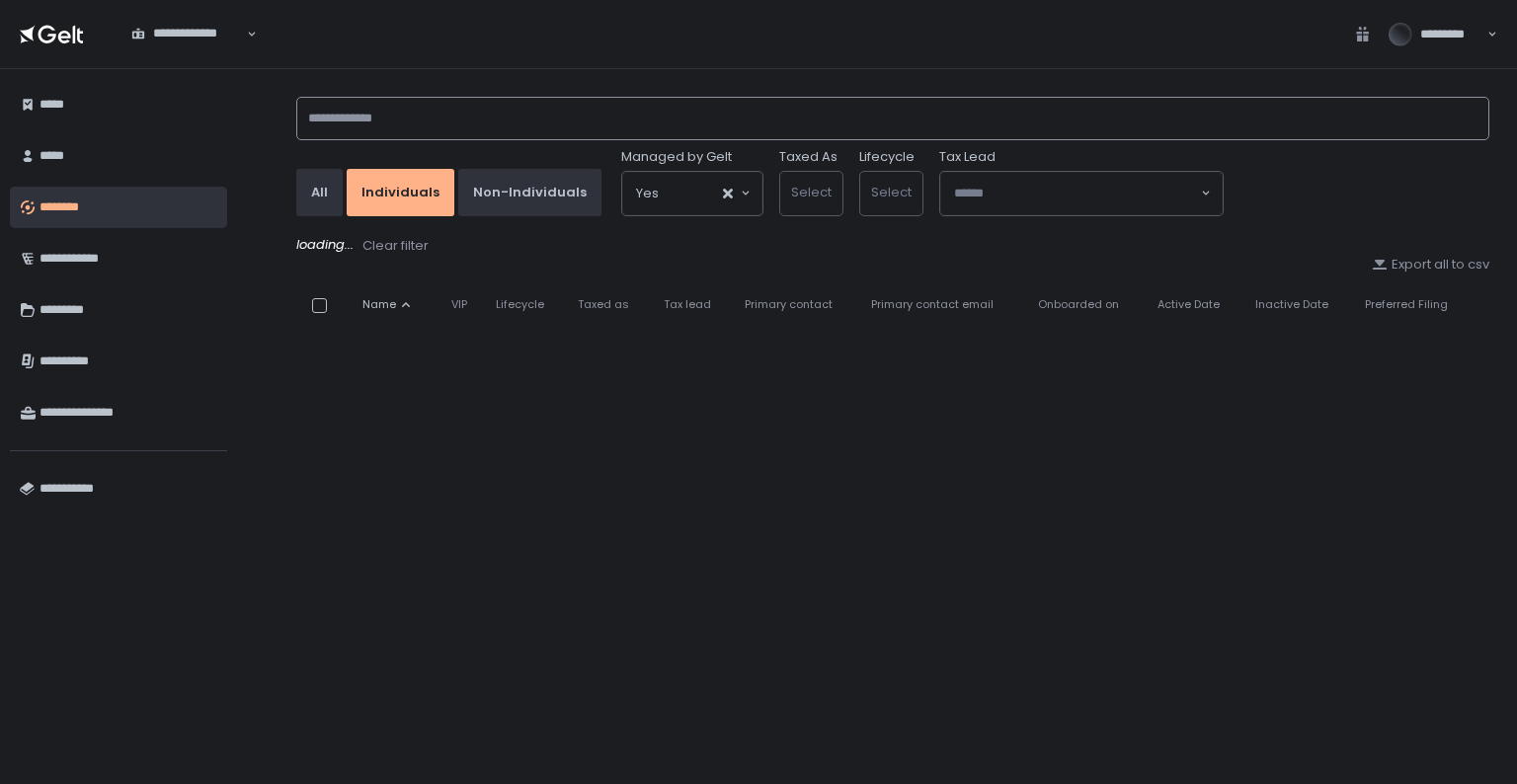 click 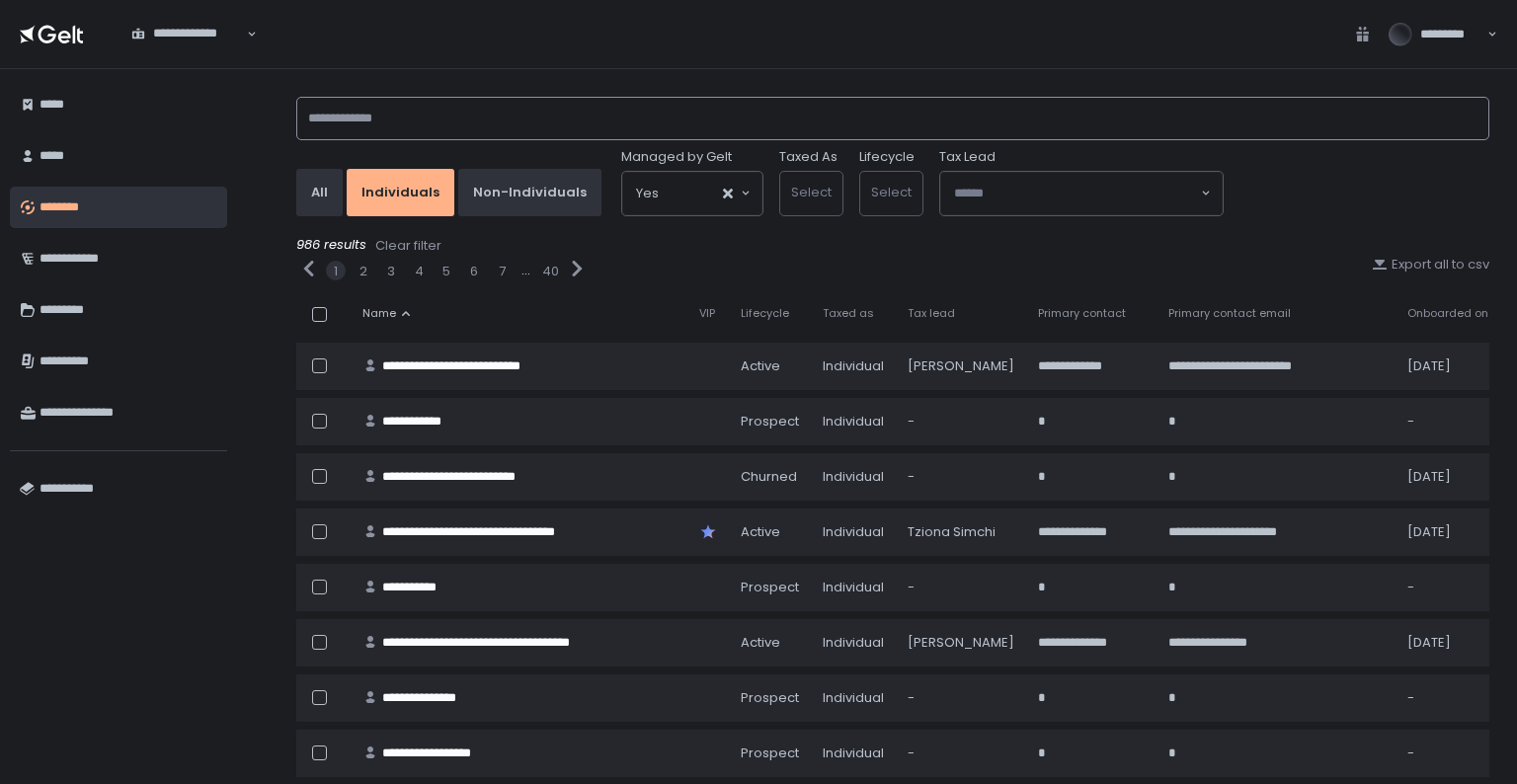 click 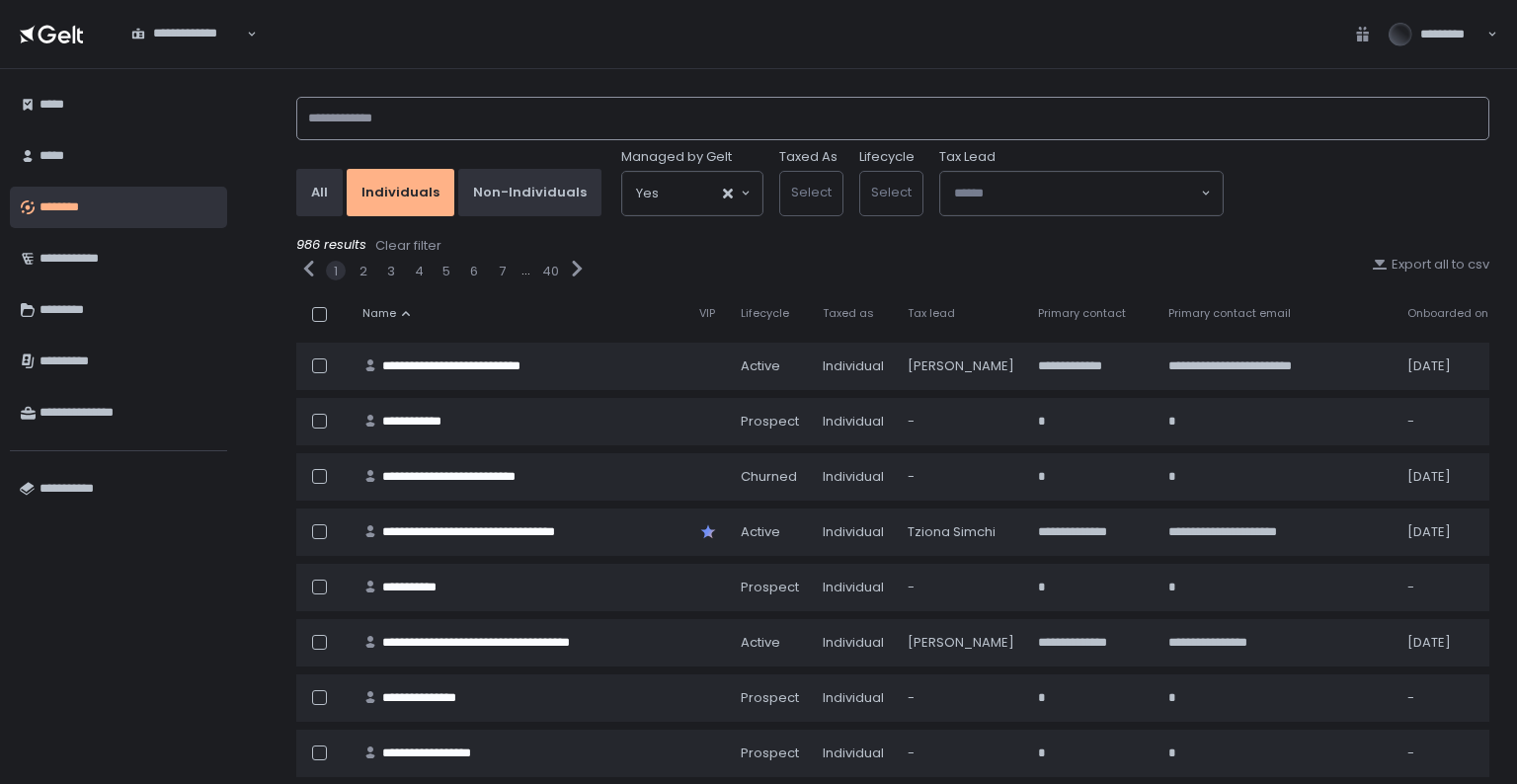 click 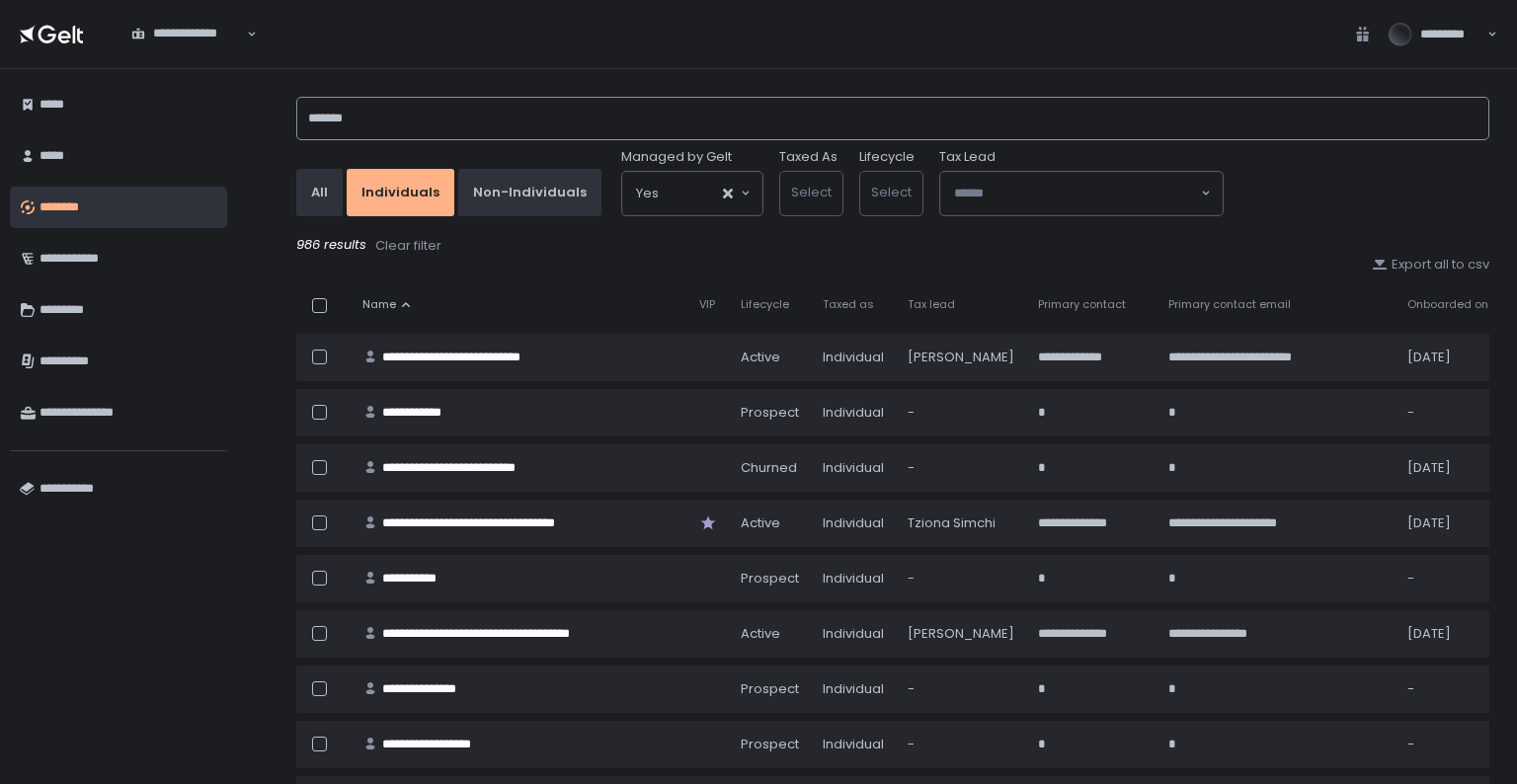 type on "*******" 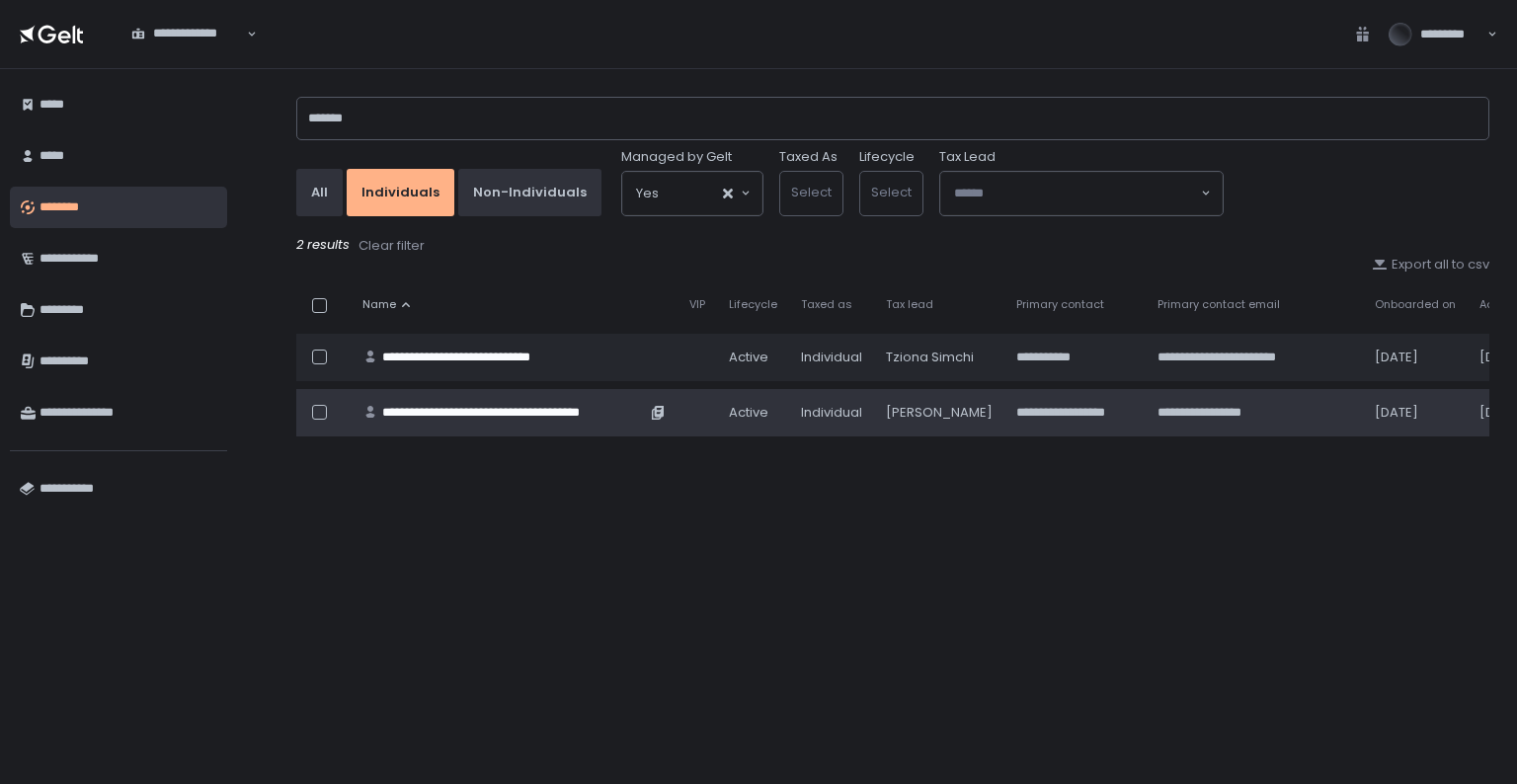 click on "**********" at bounding box center [514, 413] 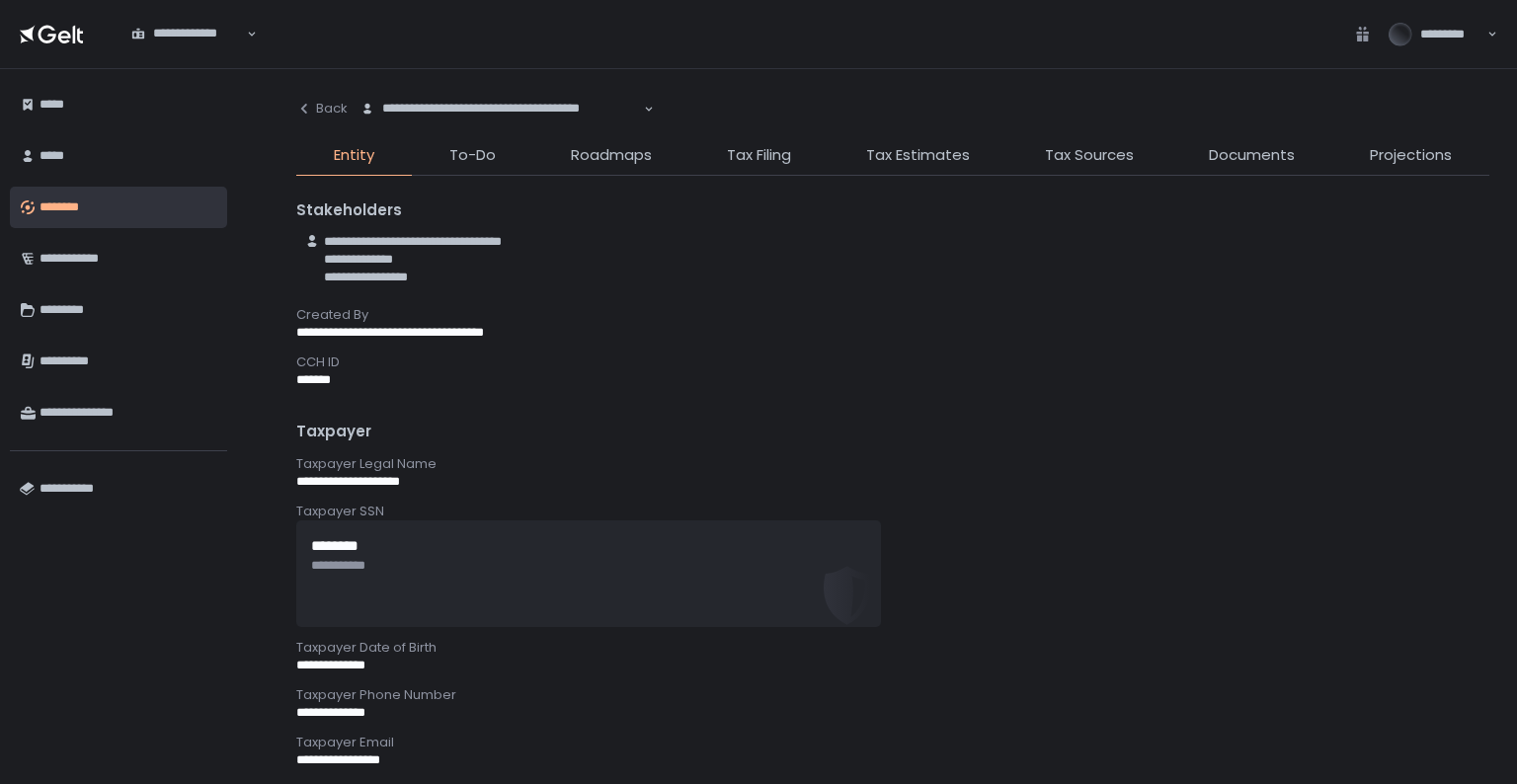 drag, startPoint x: 1072, startPoint y: 314, endPoint x: 895, endPoint y: 300, distance: 177.55281 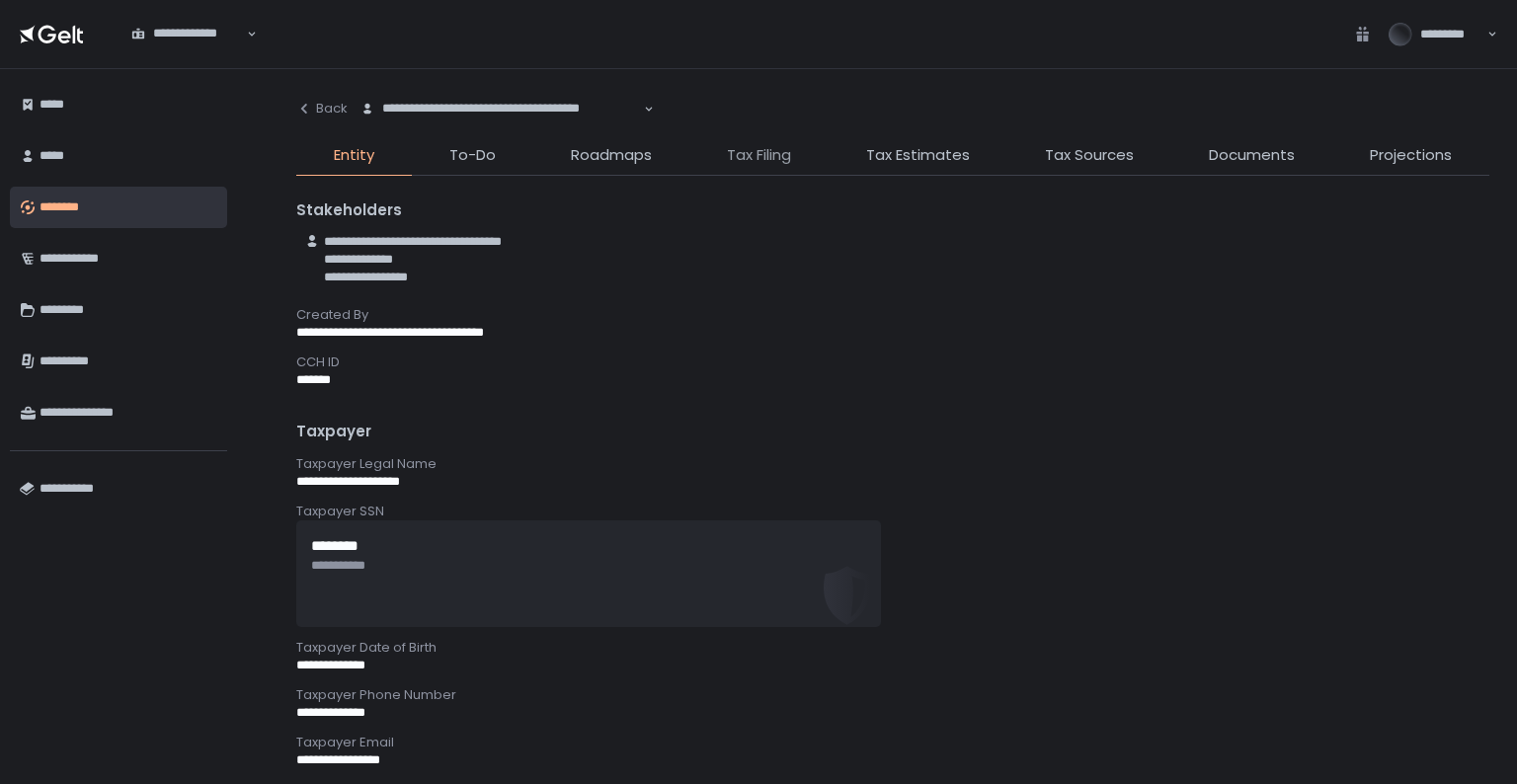 drag, startPoint x: 661, startPoint y: 153, endPoint x: 739, endPoint y: 157, distance: 78.102497 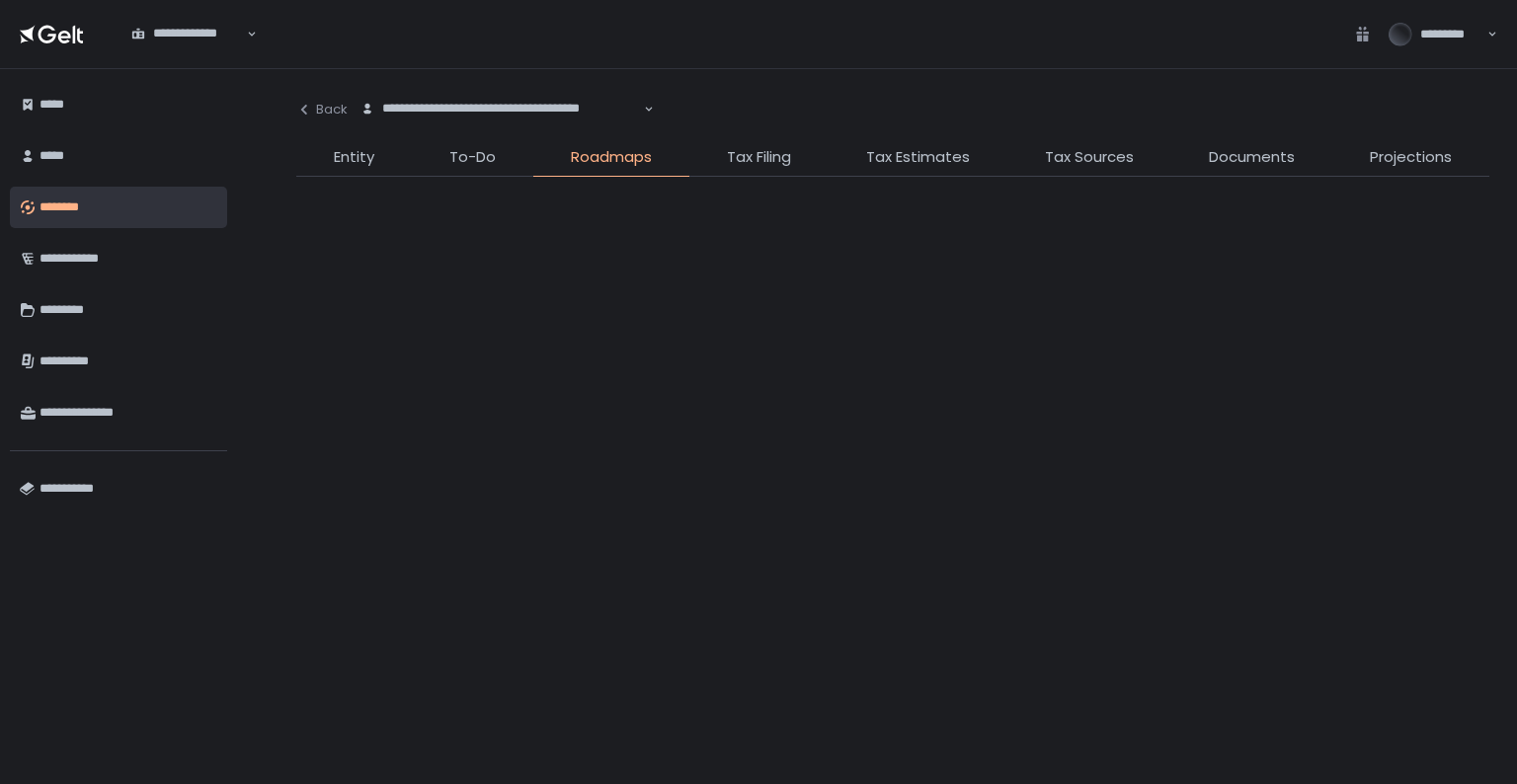 click on "Tax Filing" 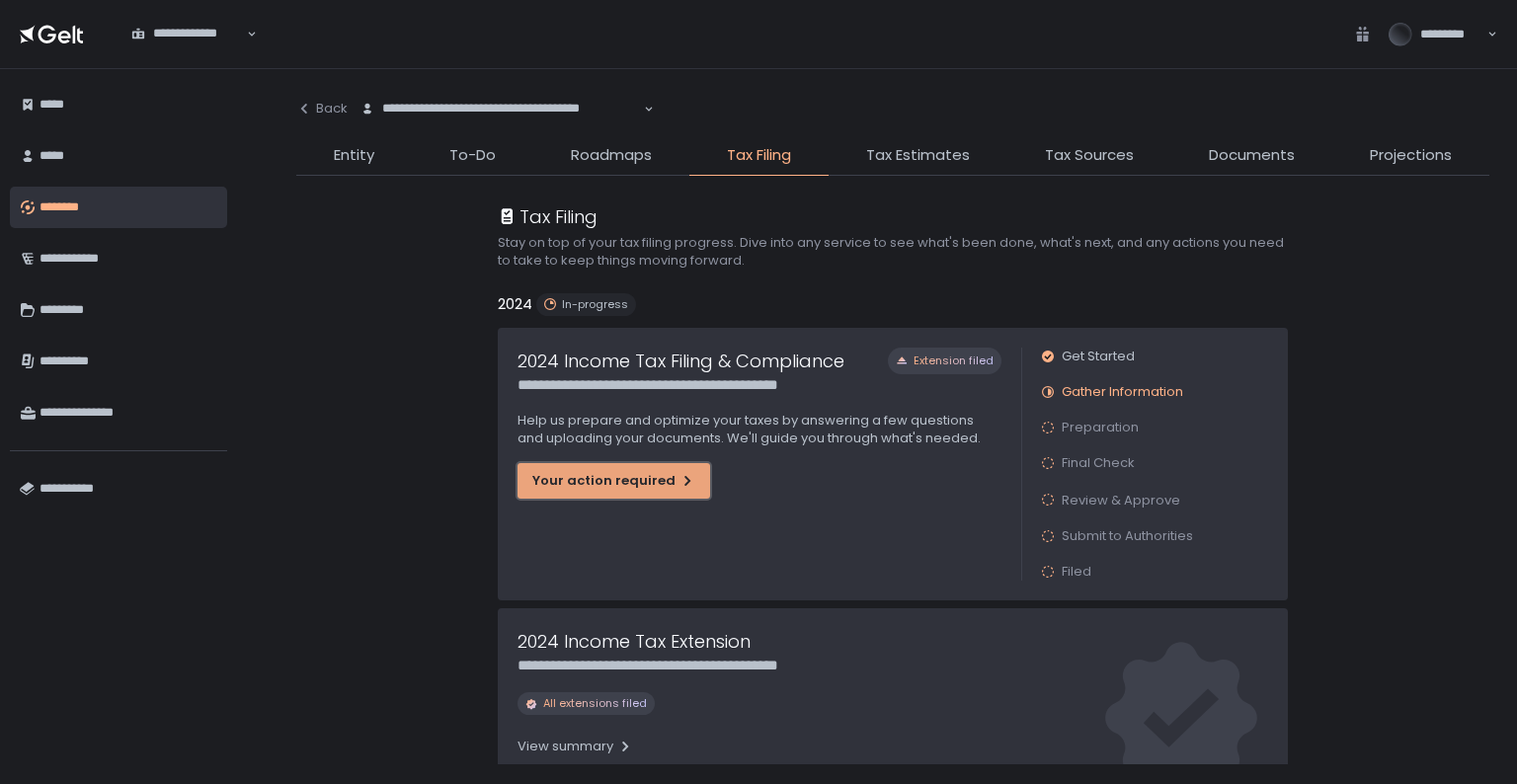 click on "Your action required" 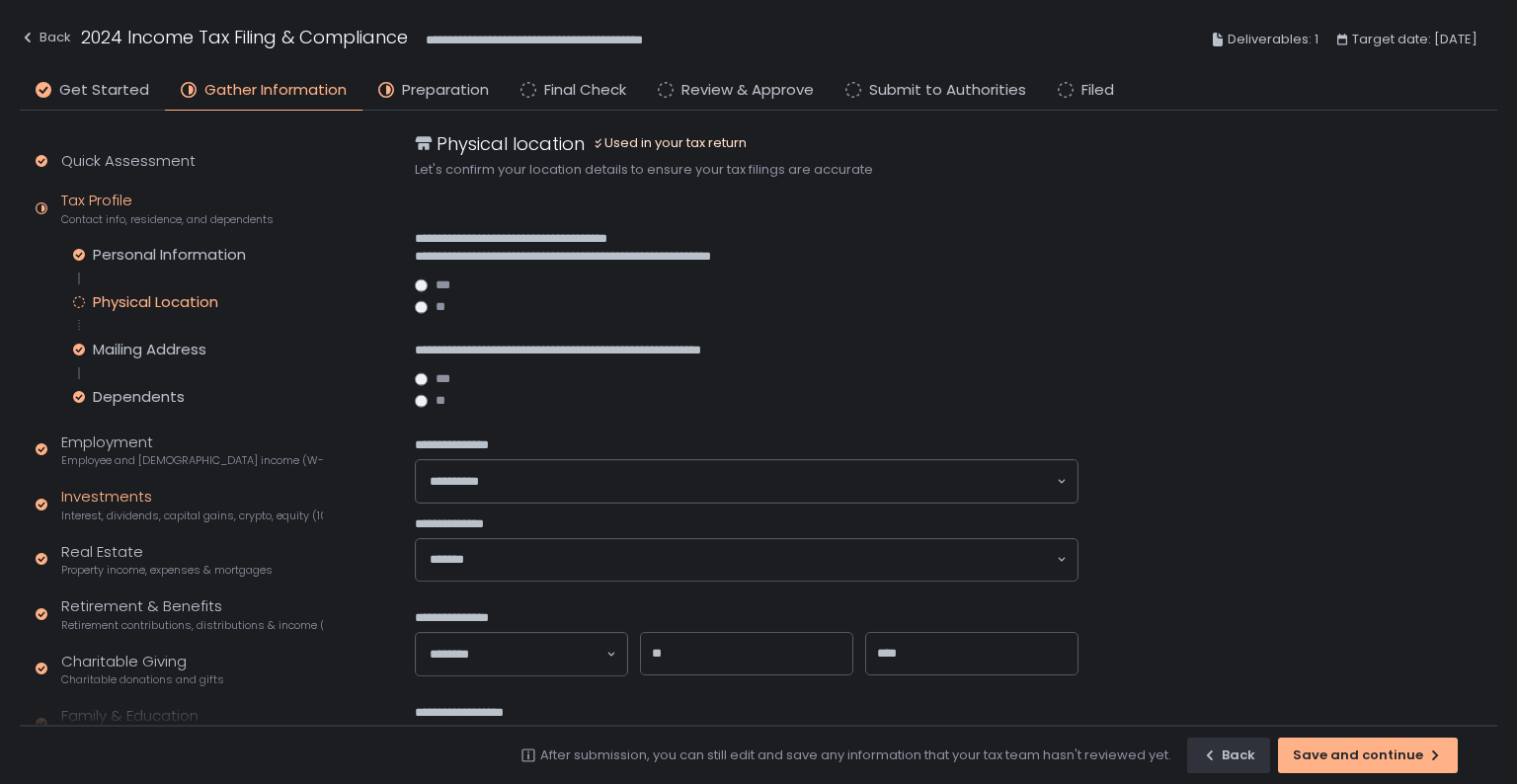 click on "Interest, dividends, capital gains, crypto, equity (1099s, K-1s)" 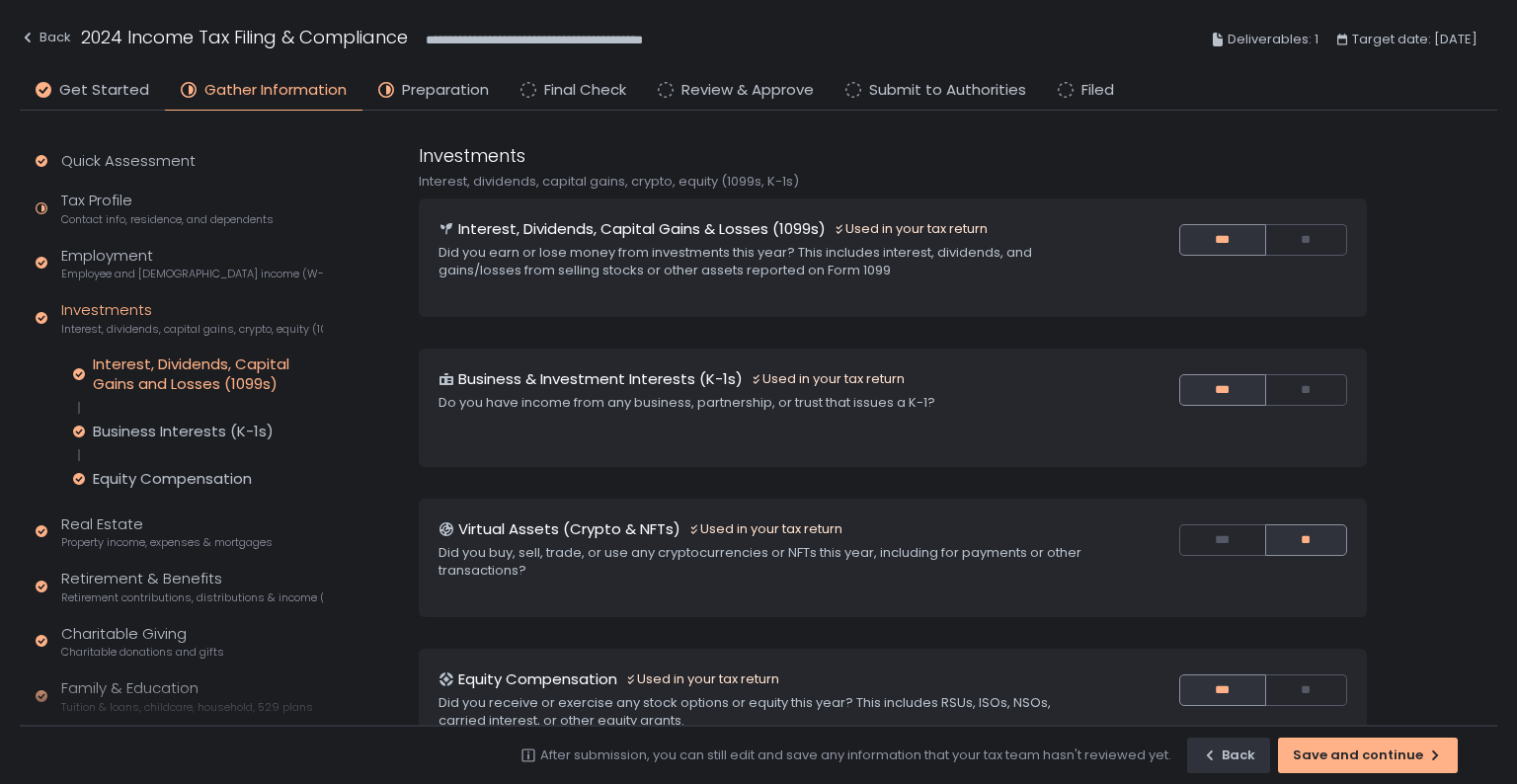 click on "Interest, Dividends, Capital Gains and Losses (1099s)" 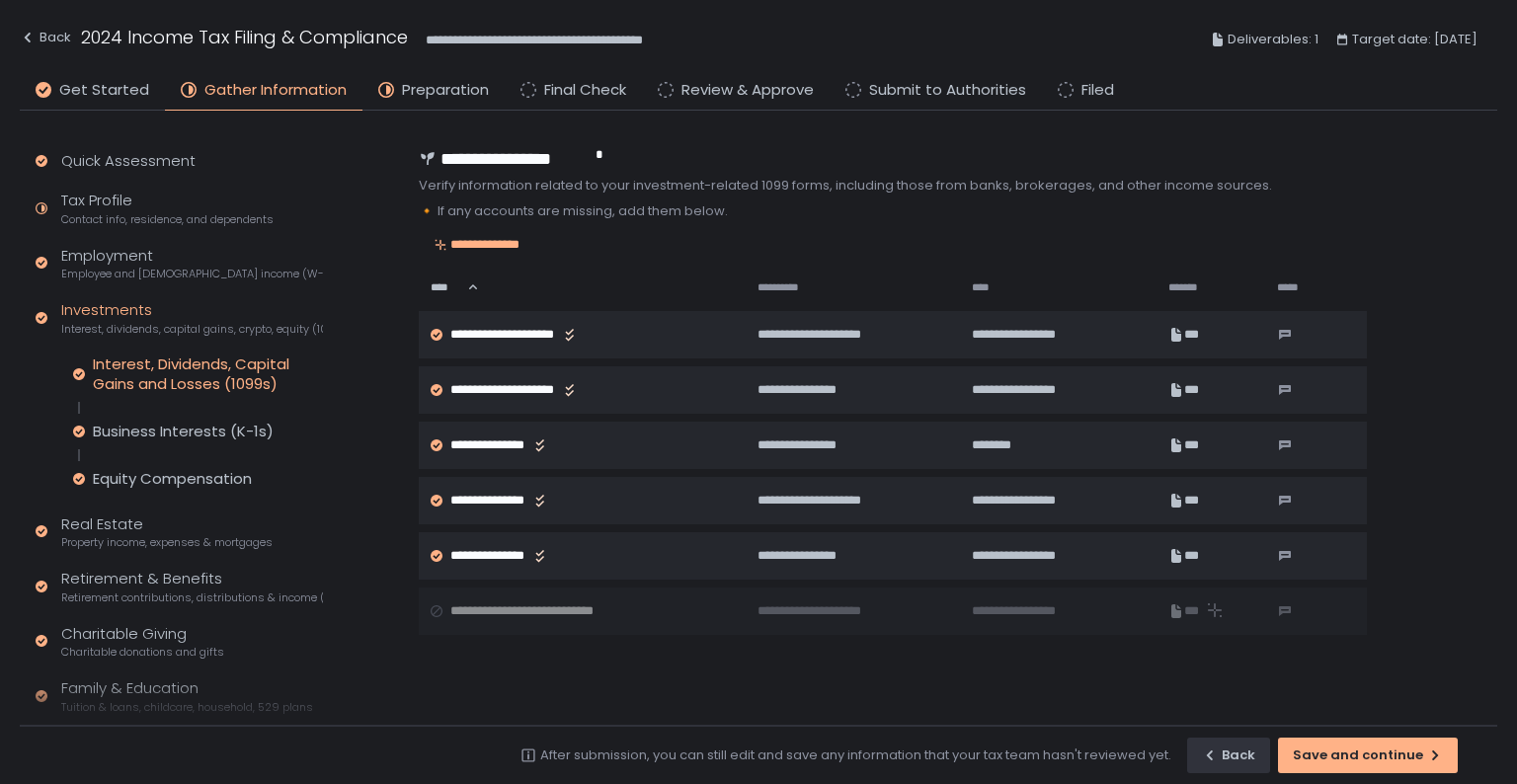 scroll, scrollTop: 11, scrollLeft: 0, axis: vertical 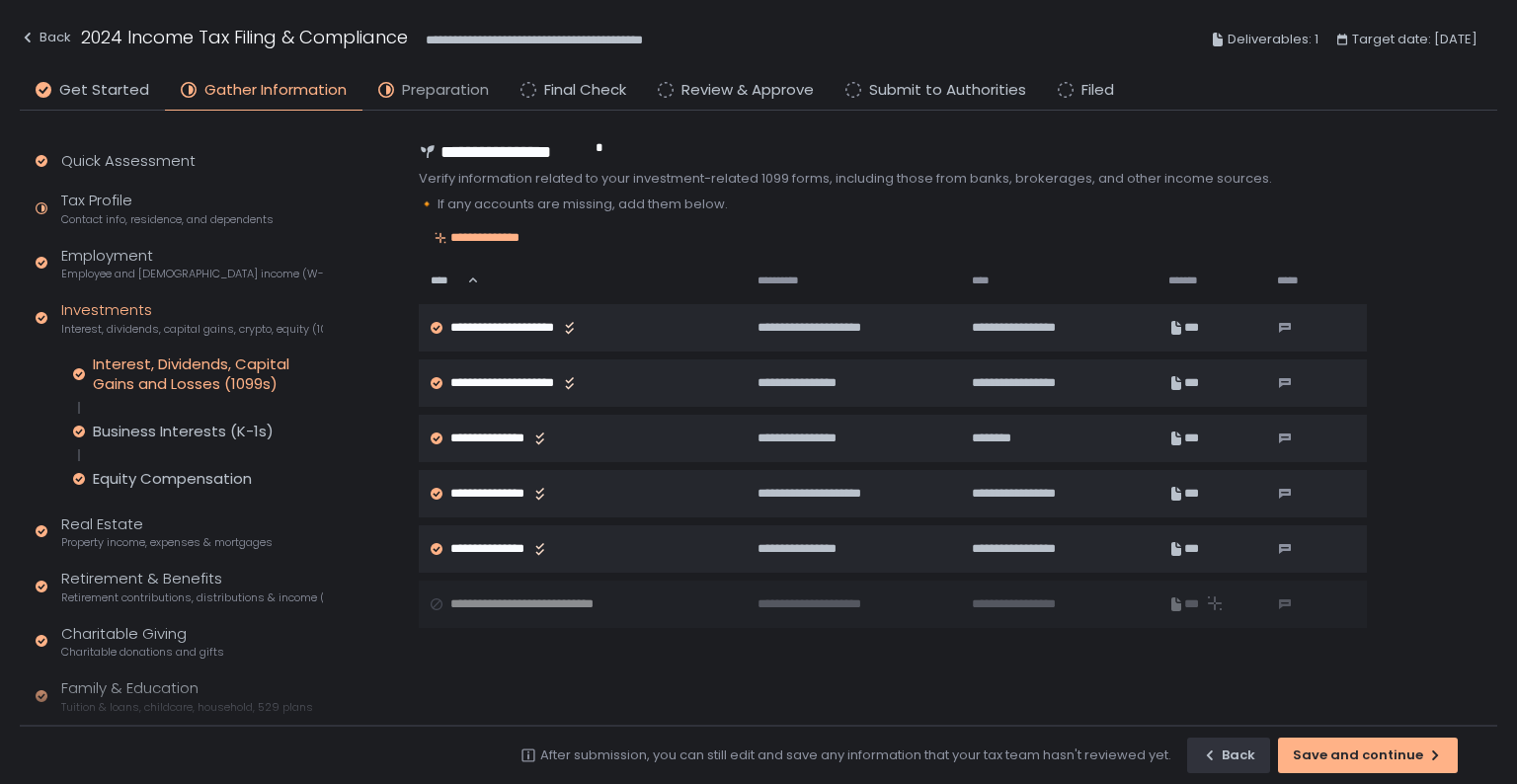 click on "Preparation" at bounding box center (445, 90) 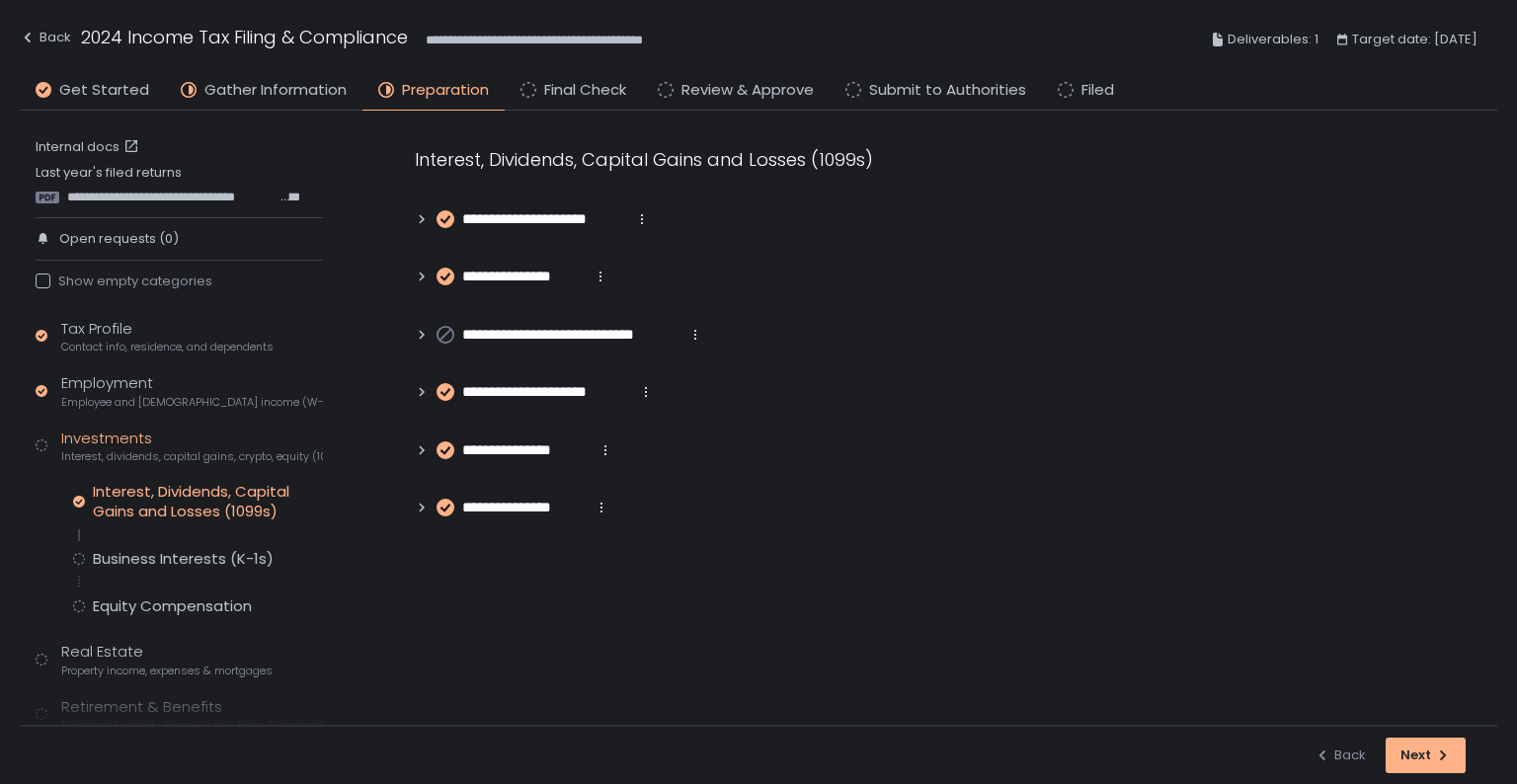 click on "Interest, Dividends, Capital Gains and Losses (1099s) Business Interests (K-1s) Equity Compensation" at bounding box center [198, 549] 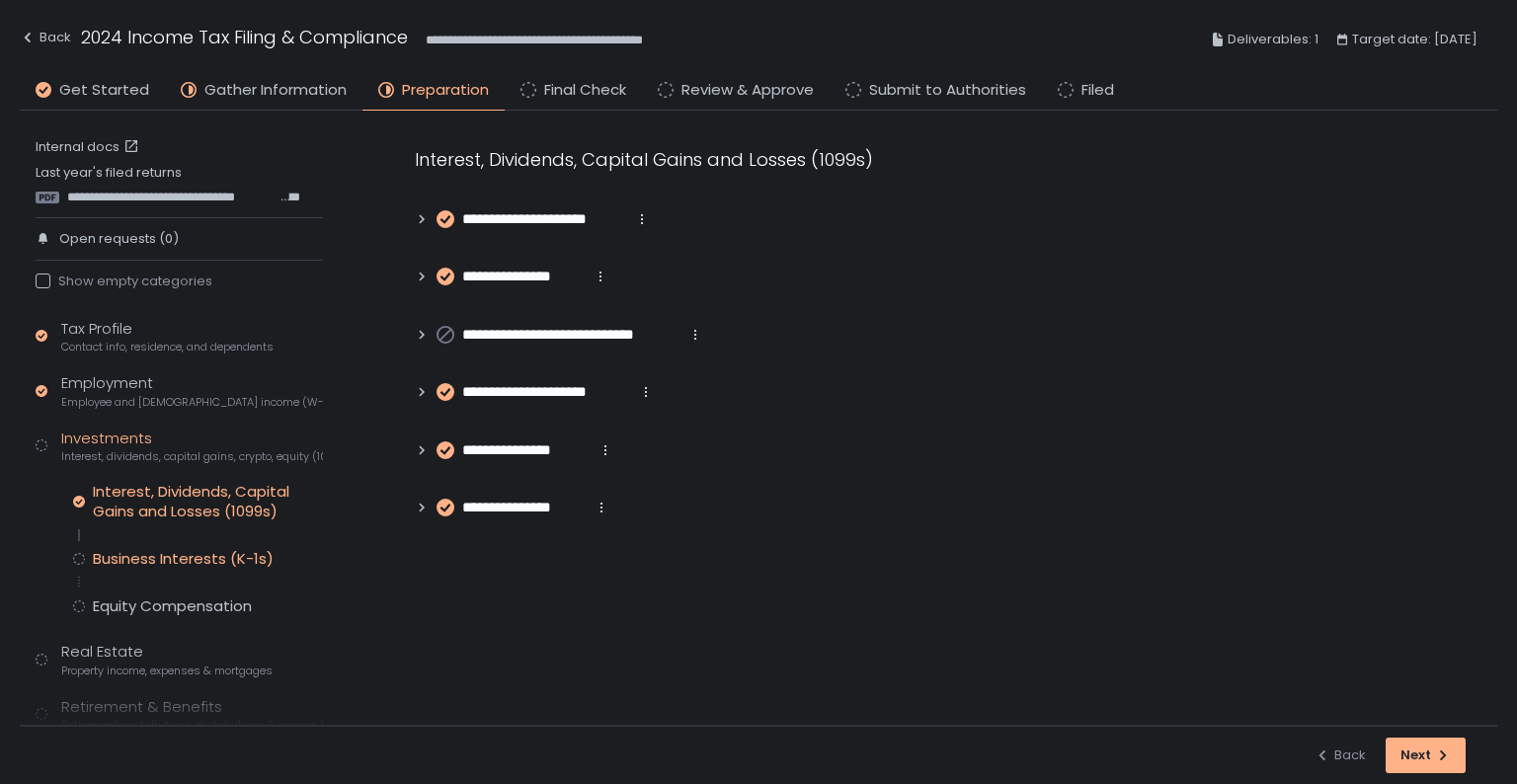 click on "Business Interests (K-1s)" 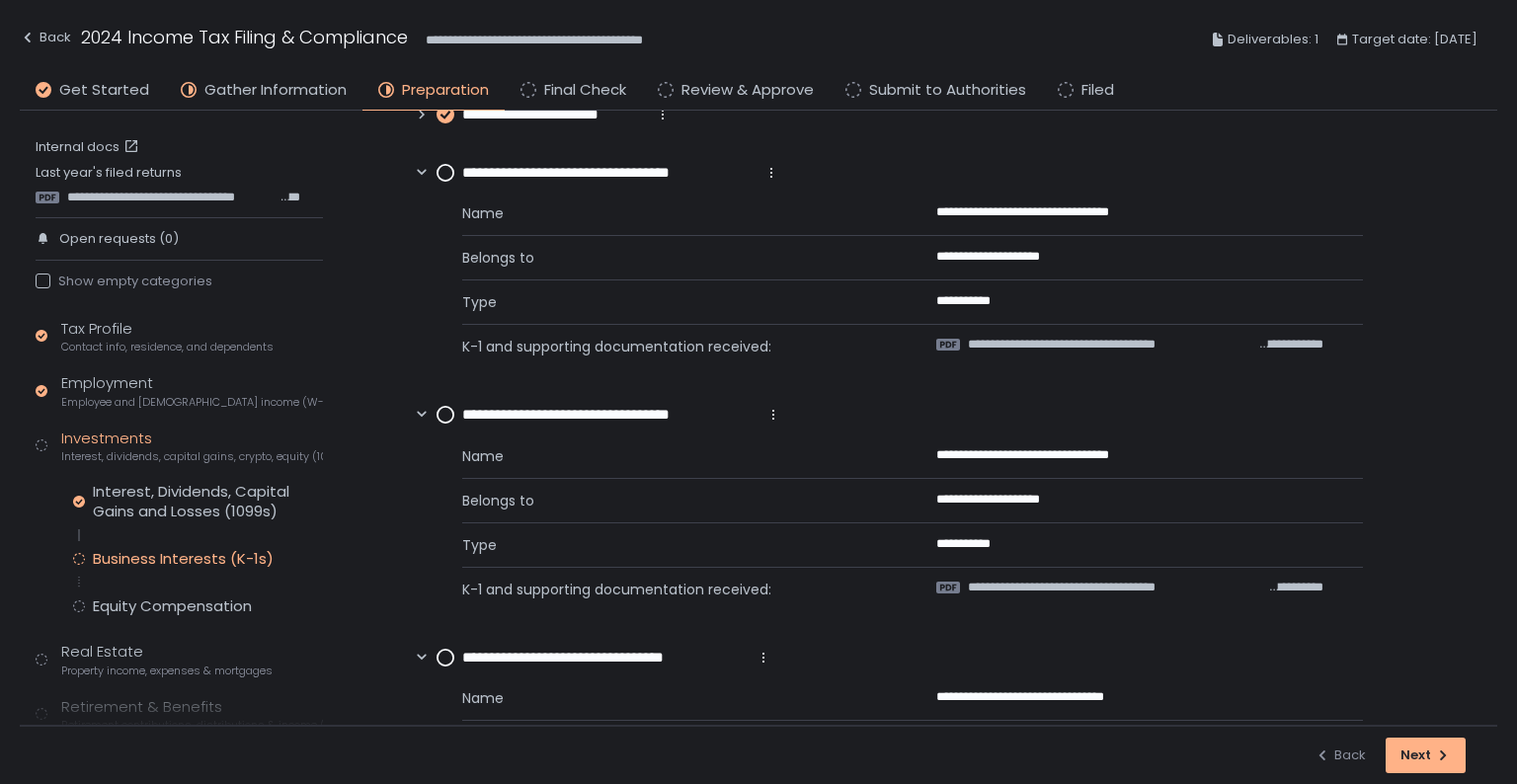scroll, scrollTop: 364, scrollLeft: 0, axis: vertical 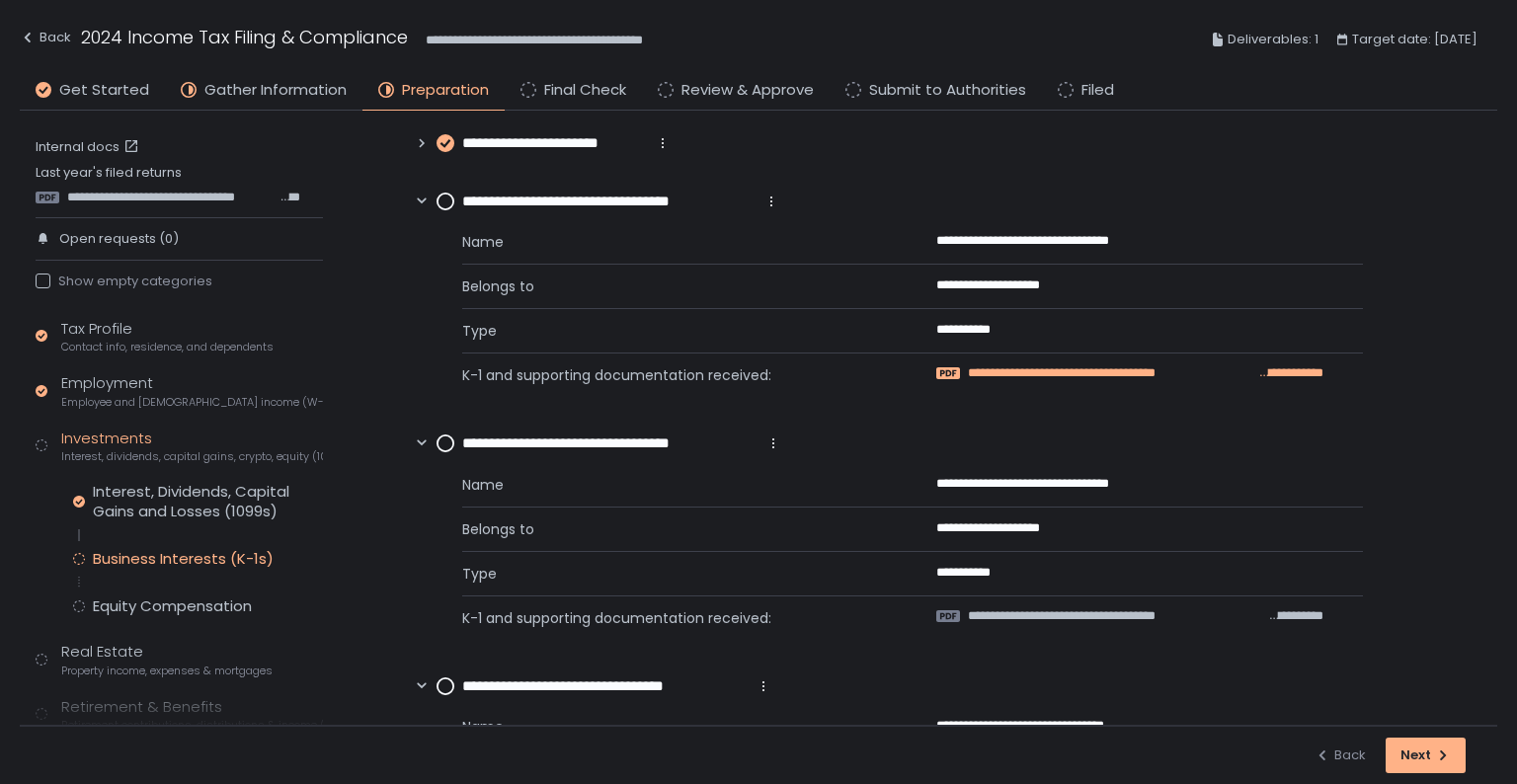 click on "**********" at bounding box center [1113, 373] 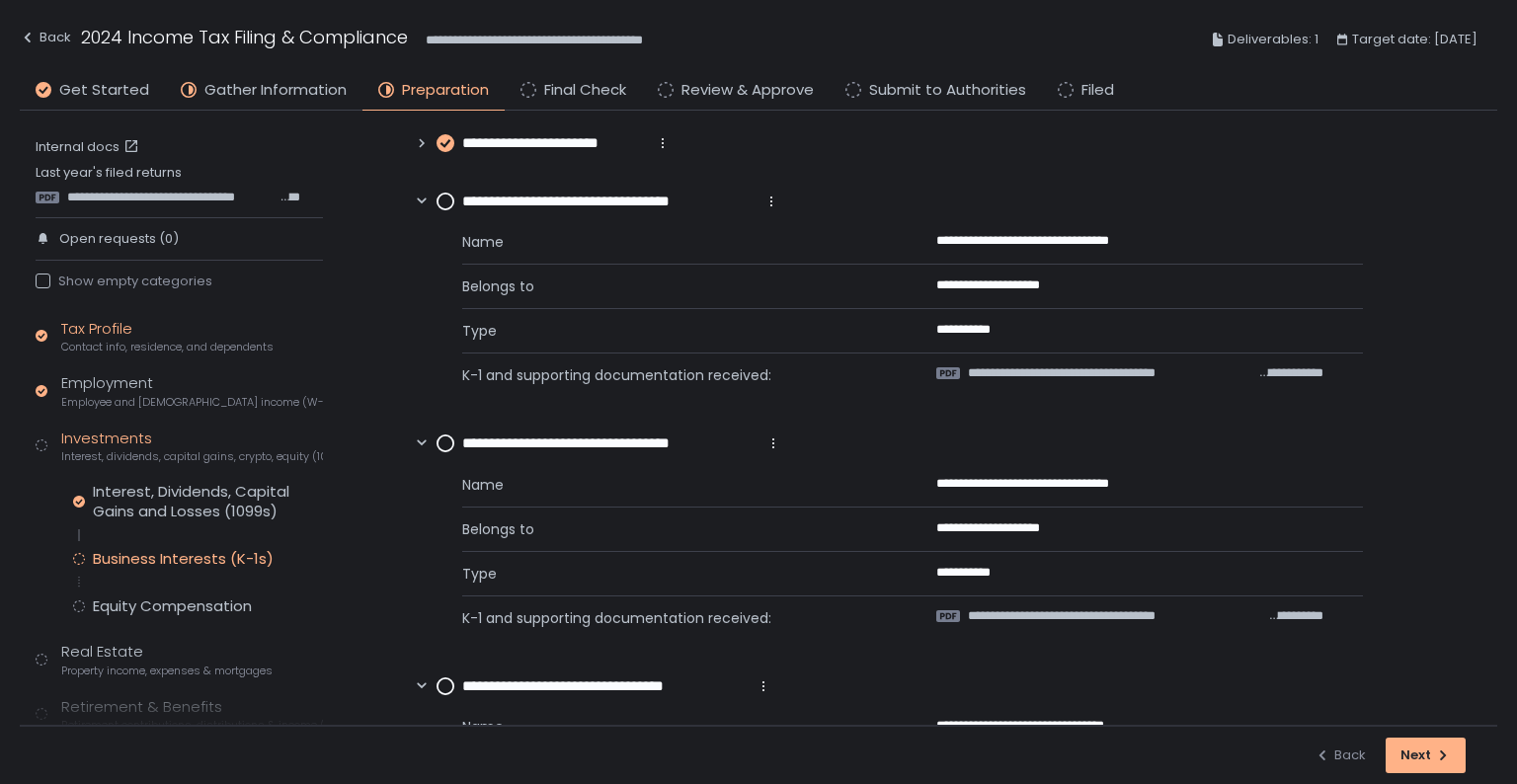 scroll, scrollTop: 364, scrollLeft: 0, axis: vertical 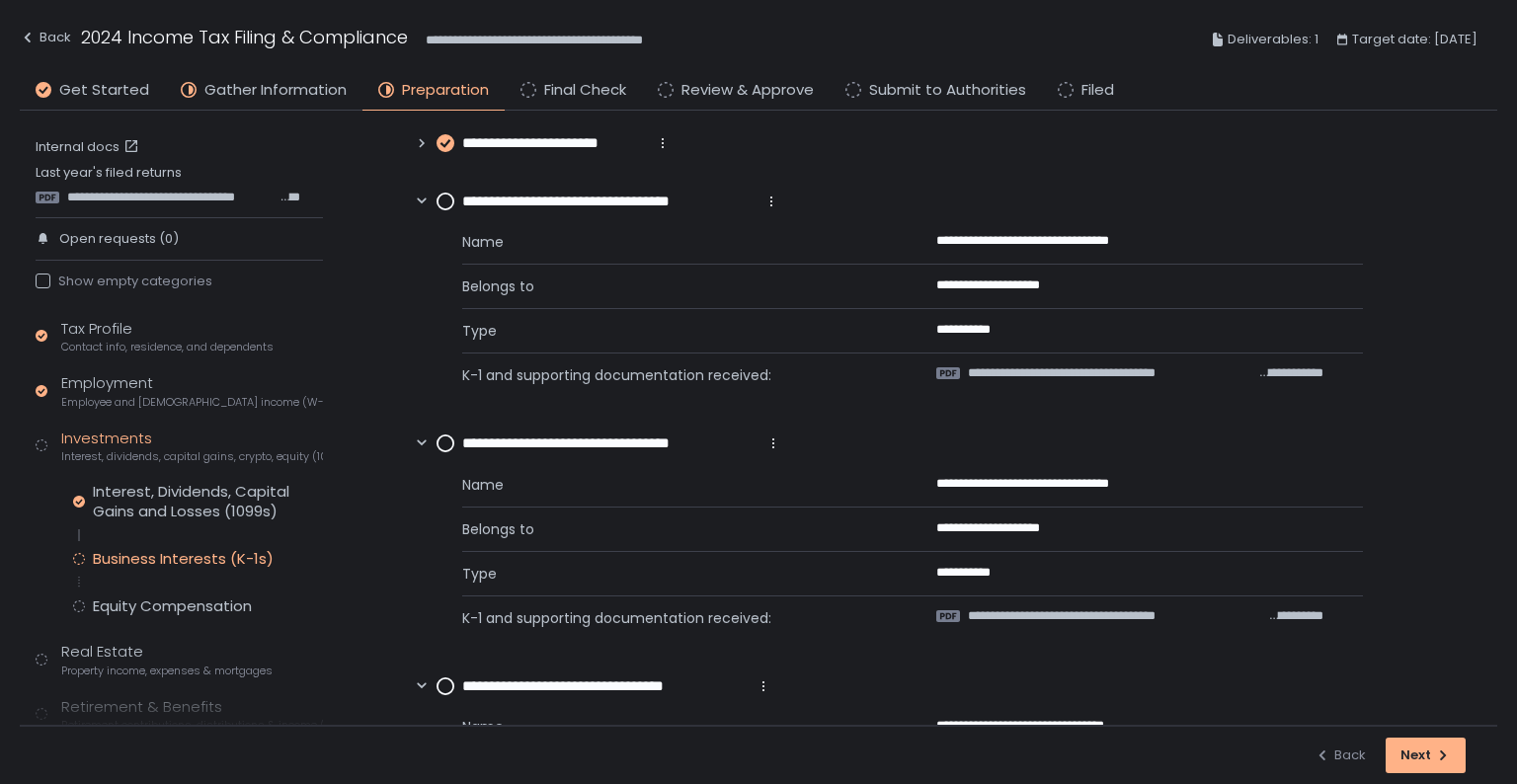 click 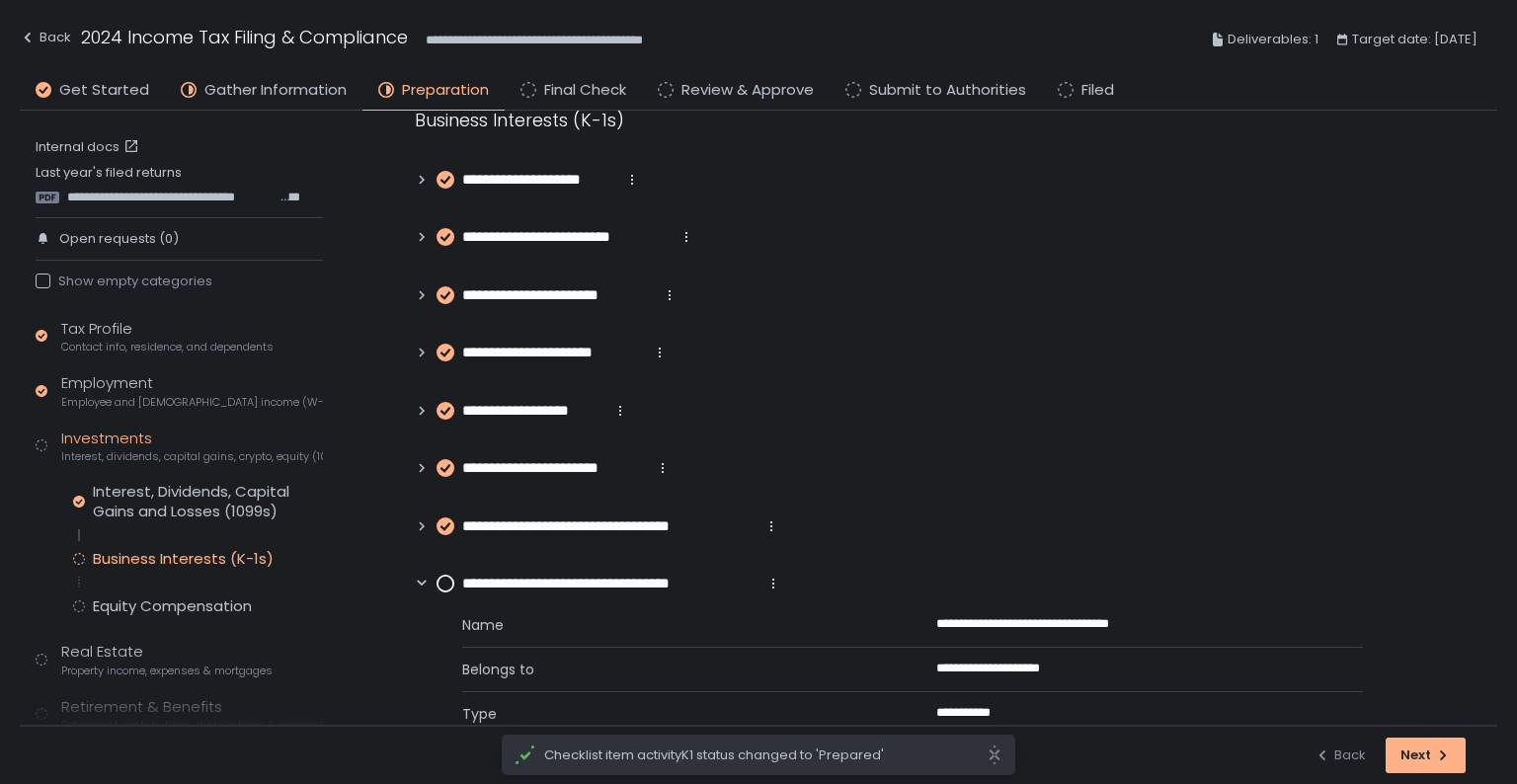 scroll, scrollTop: 0, scrollLeft: 0, axis: both 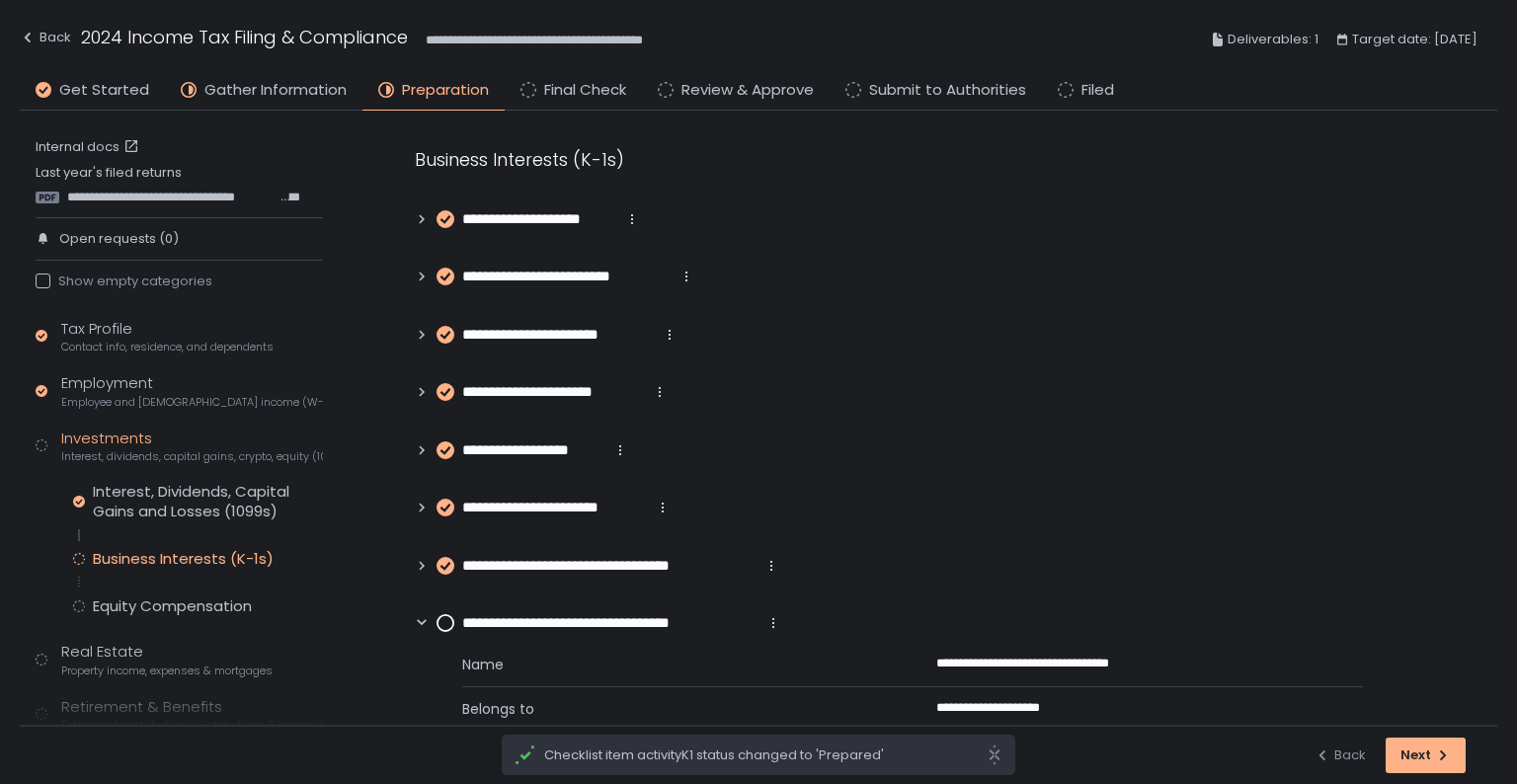 click on "**********" at bounding box center (539, 219) 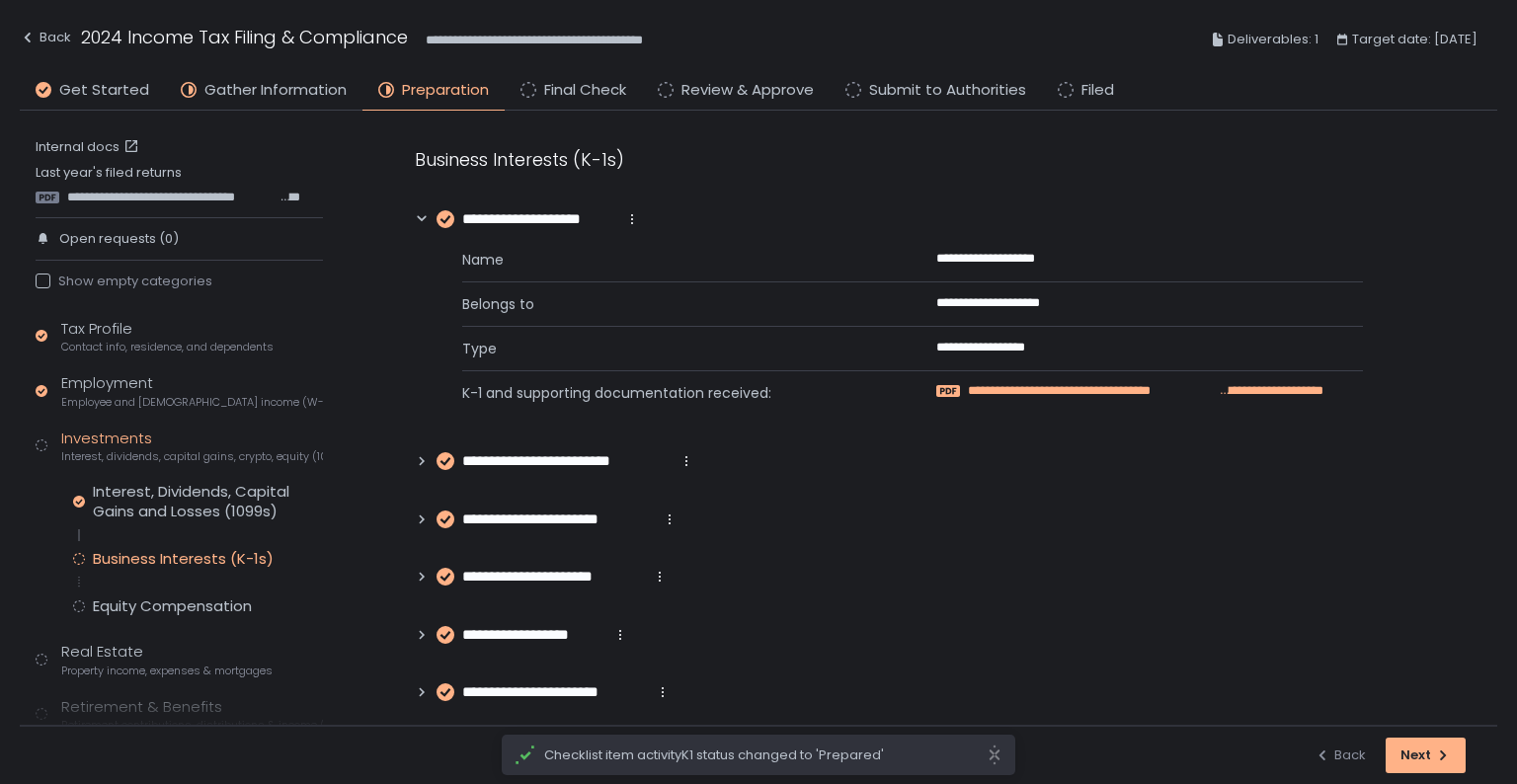 click on "**********" at bounding box center (1092, 391) 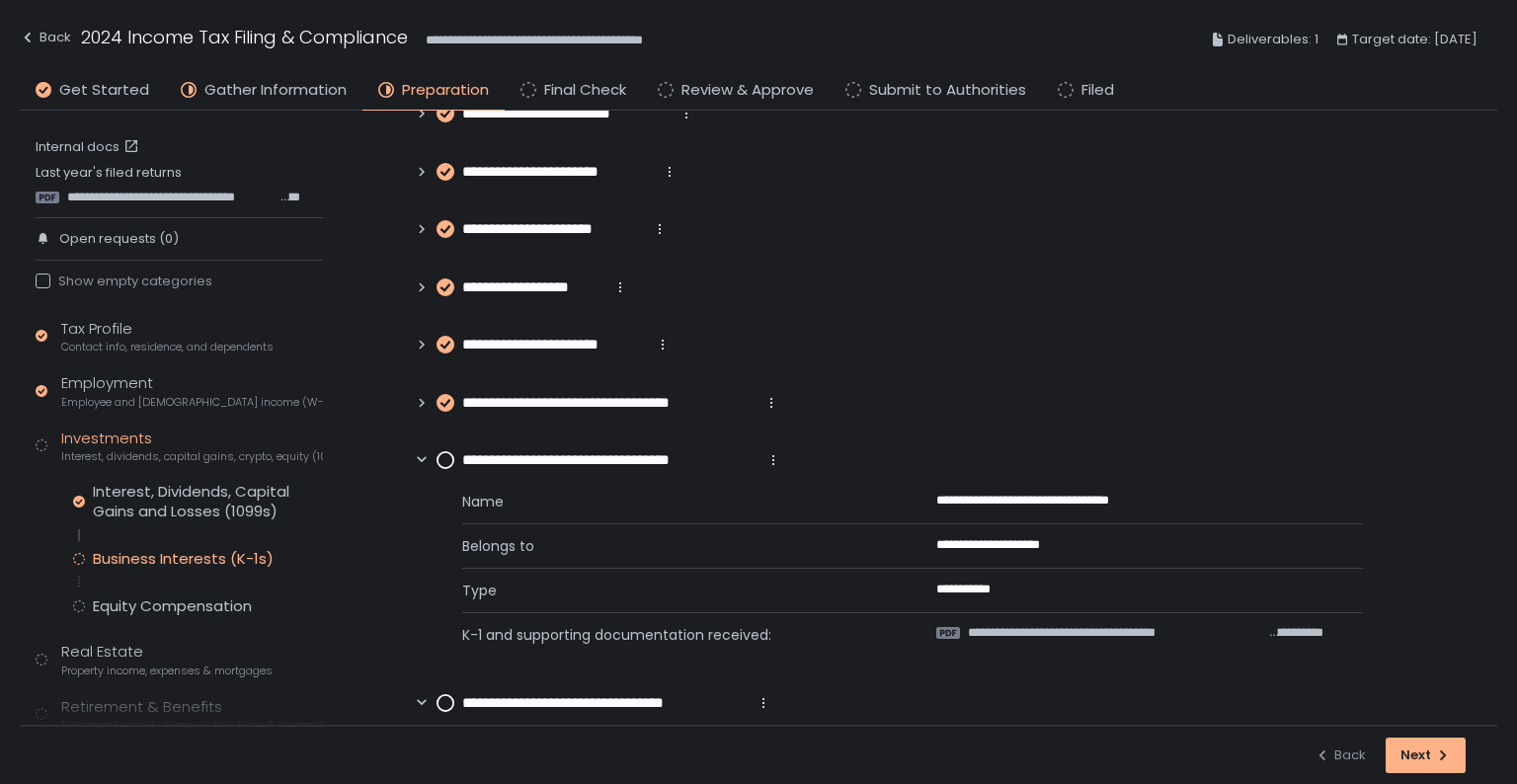 scroll, scrollTop: 435, scrollLeft: 0, axis: vertical 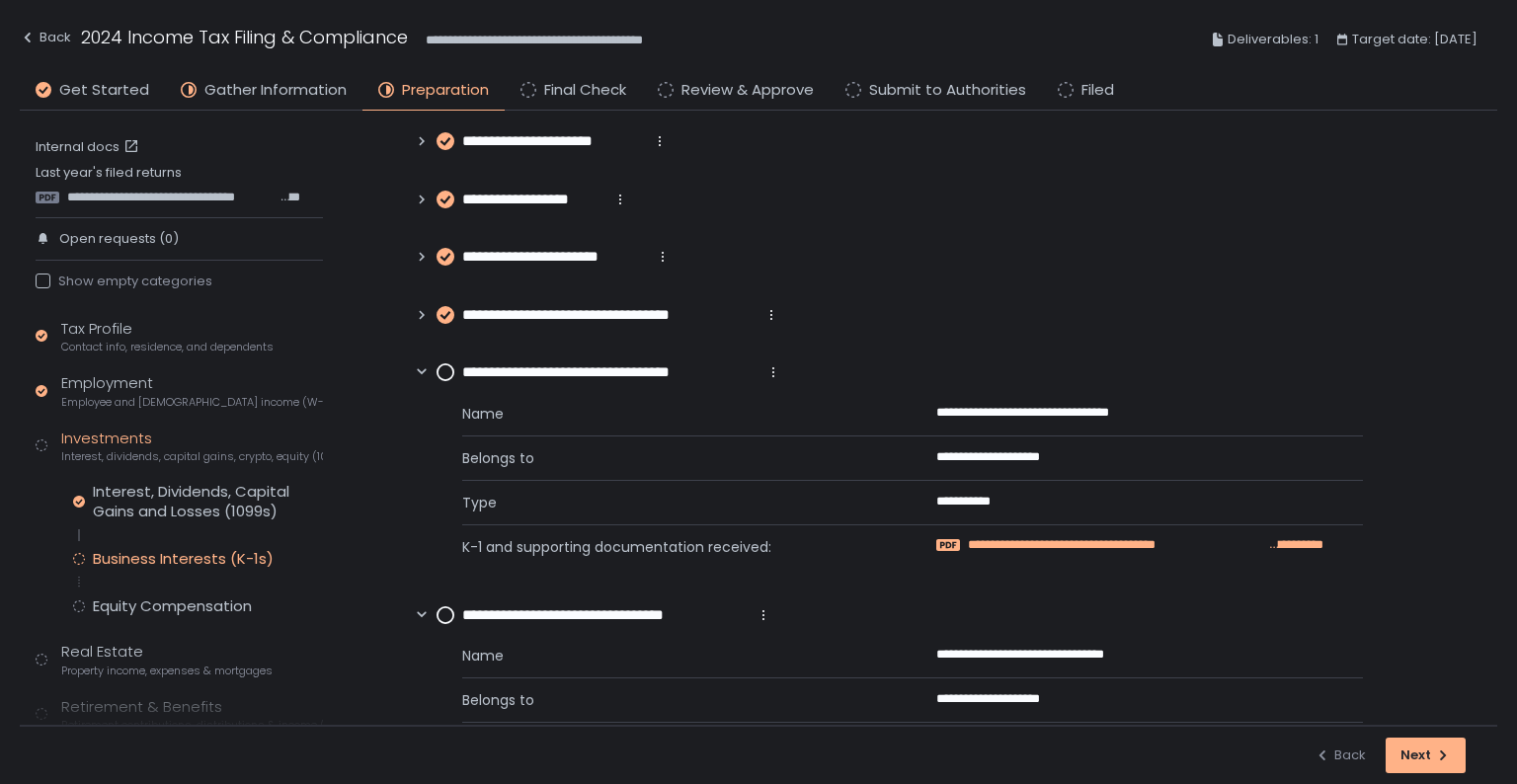 click on "**********" at bounding box center [1117, 545] 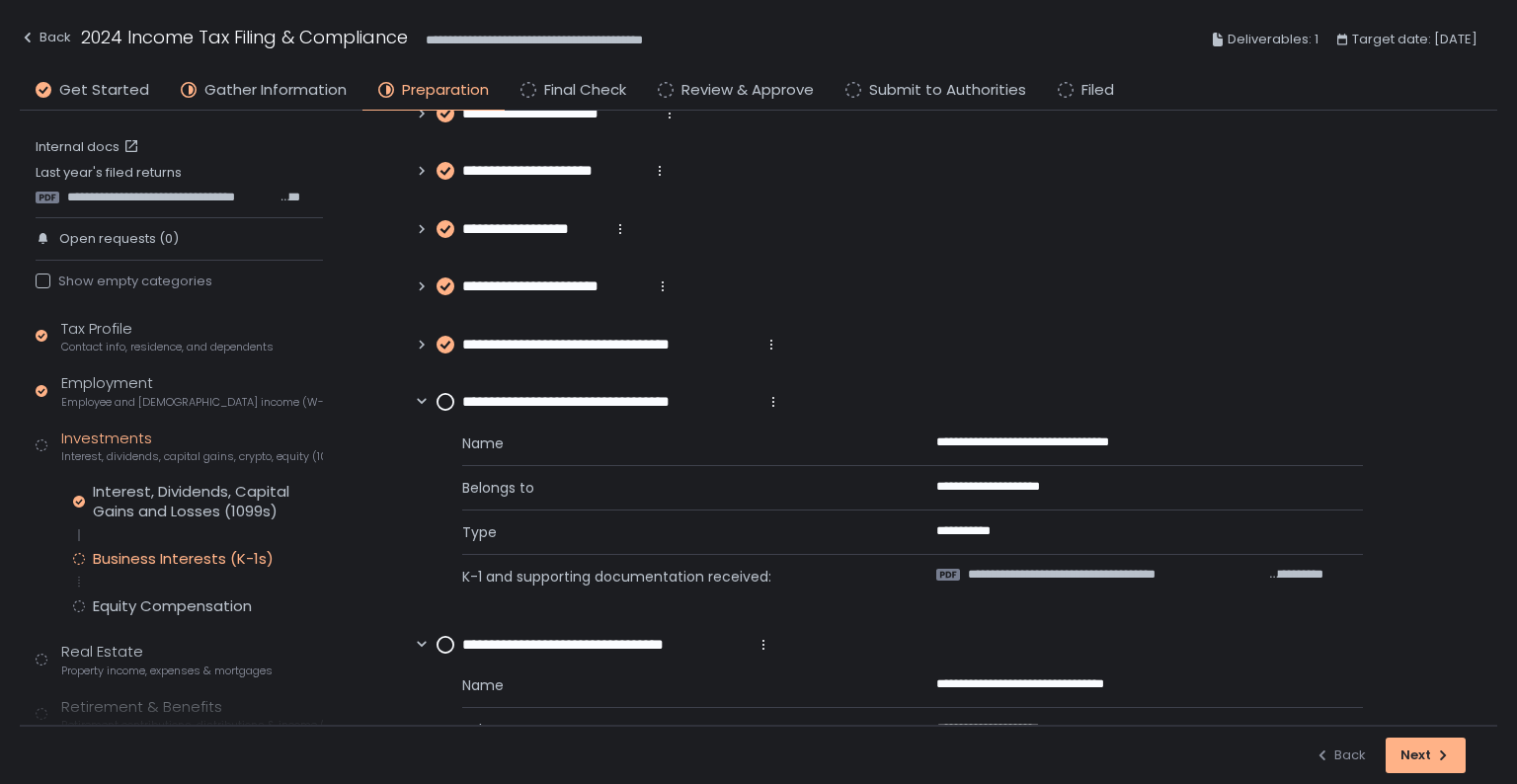 scroll, scrollTop: 406, scrollLeft: 0, axis: vertical 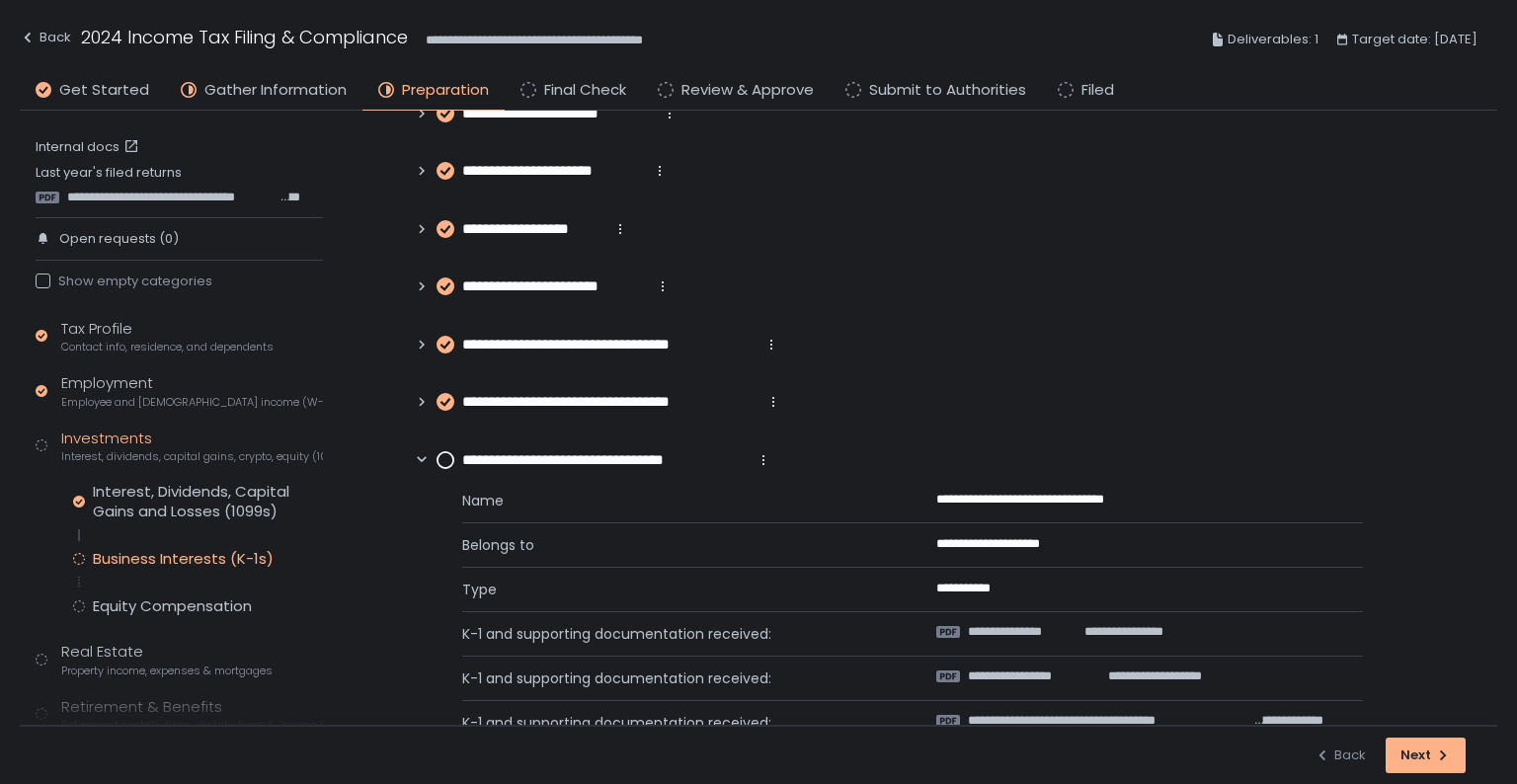 click on "**********" at bounding box center (609, 402) 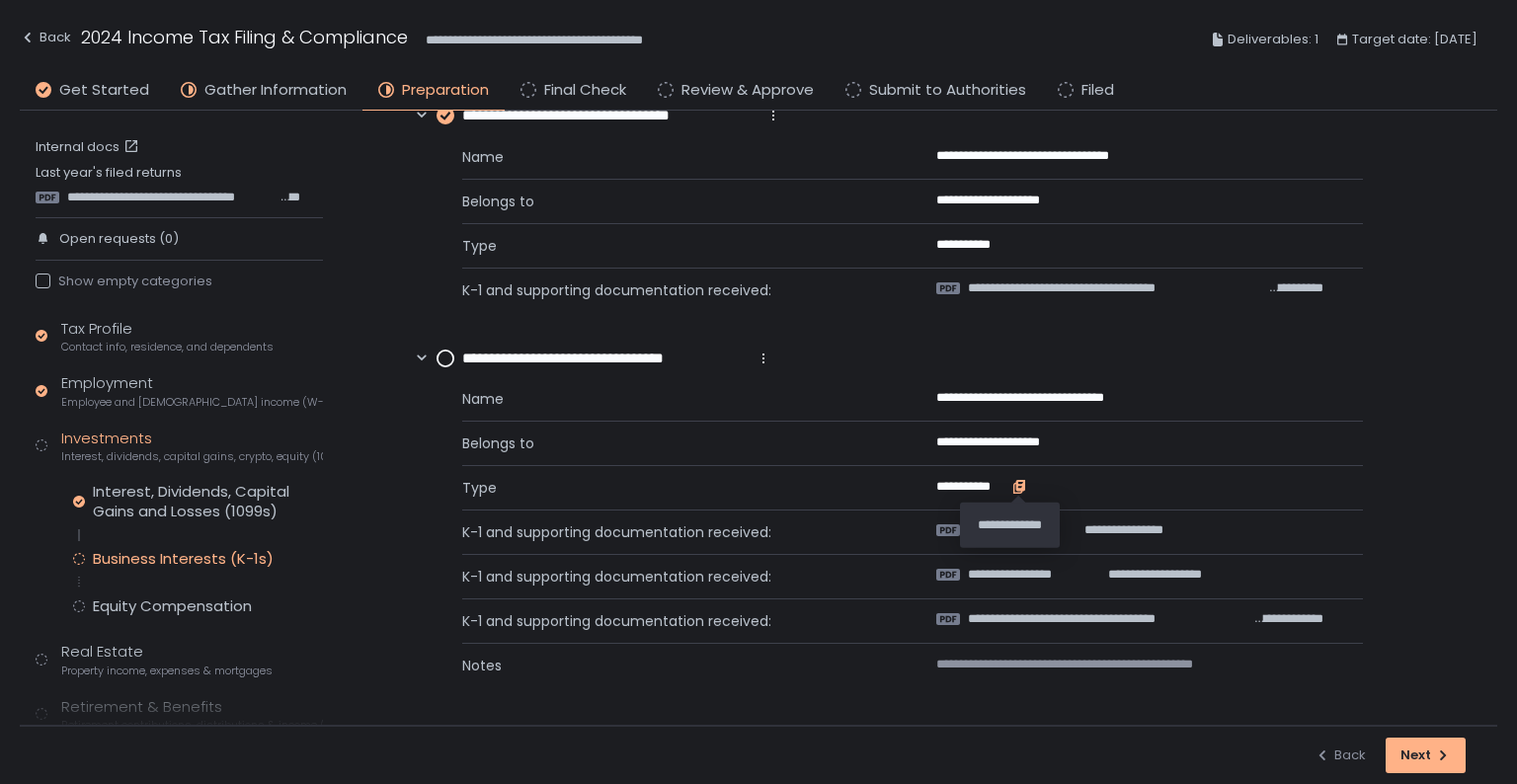 scroll, scrollTop: 765, scrollLeft: 0, axis: vertical 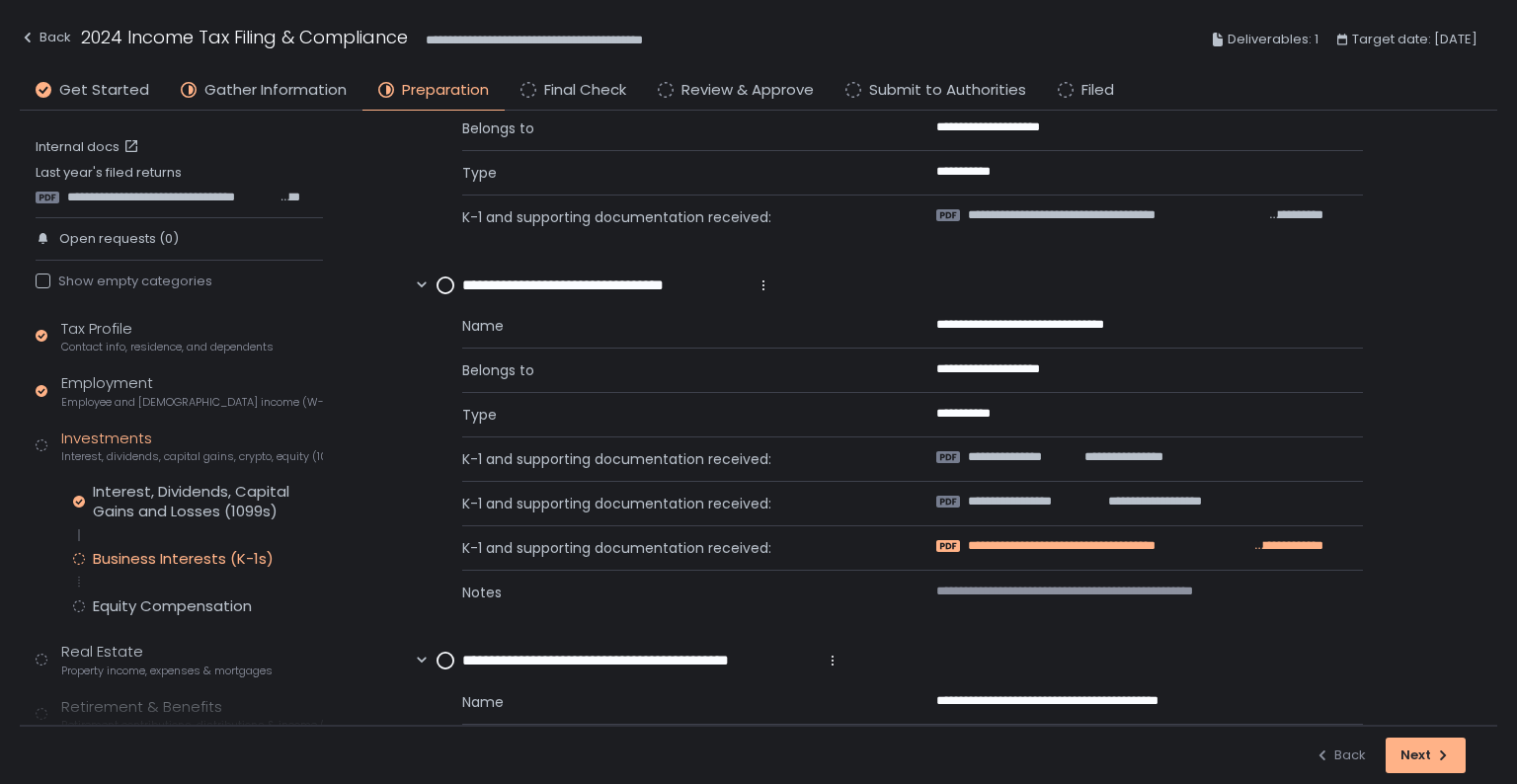 click on "**********" at bounding box center [1109, 546] 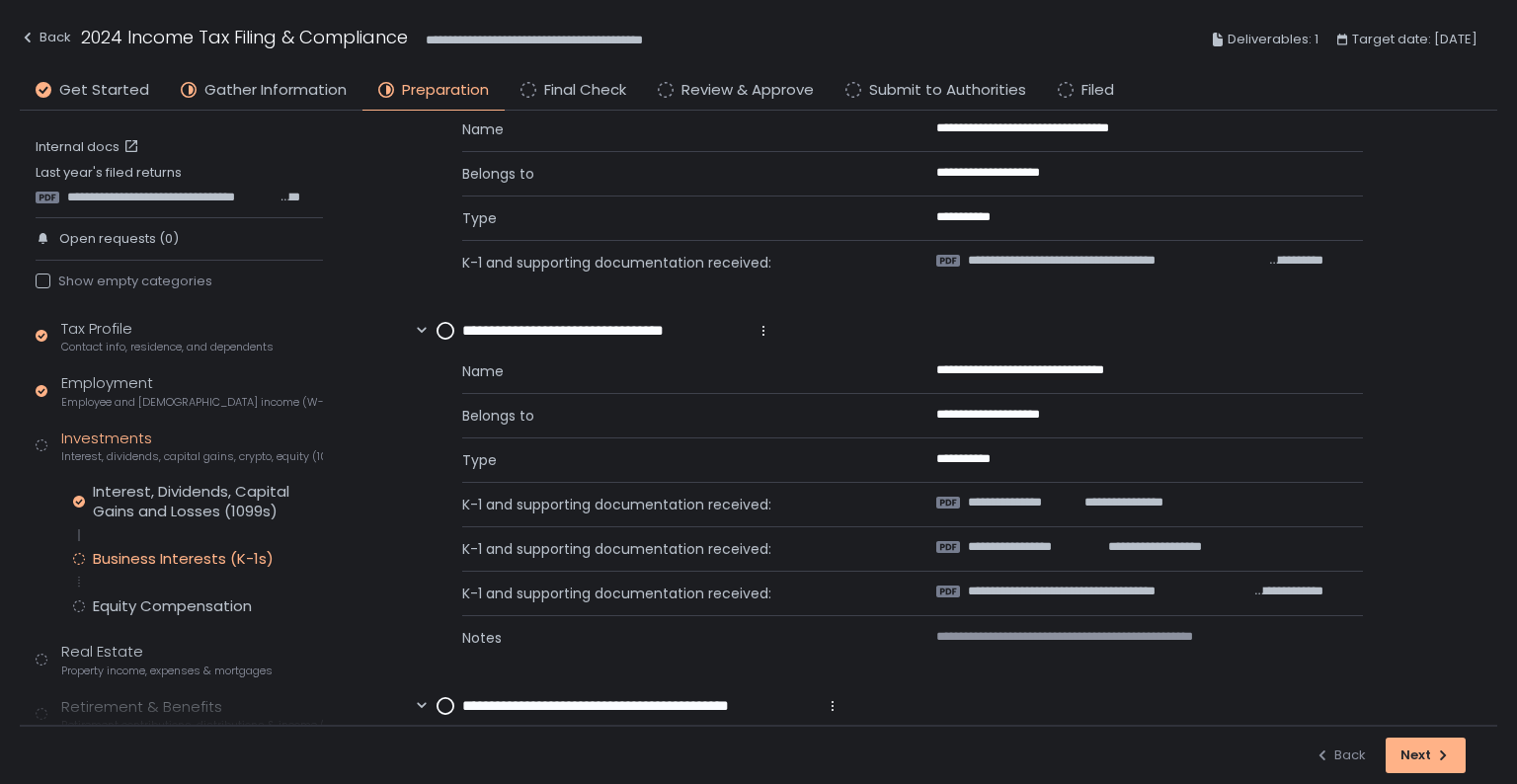 scroll, scrollTop: 736, scrollLeft: 0, axis: vertical 